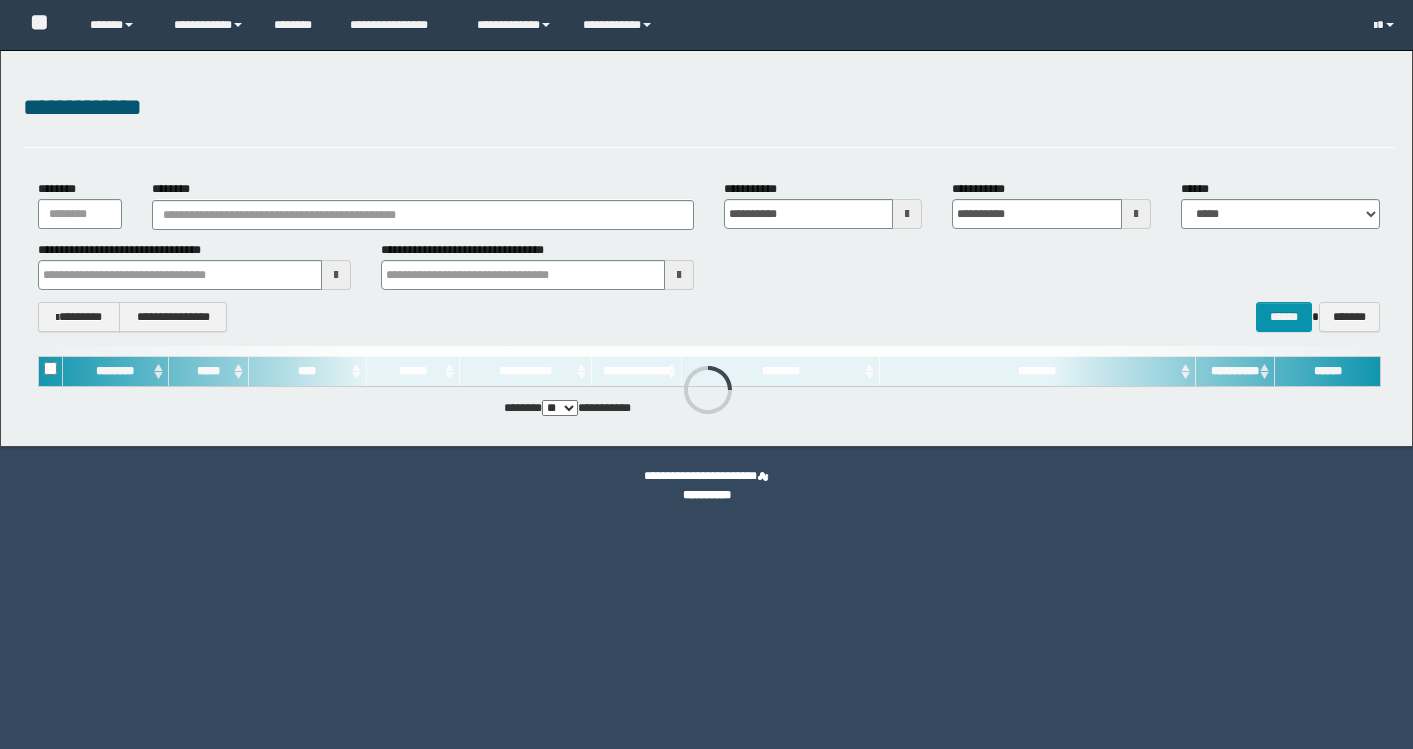 scroll, scrollTop: 0, scrollLeft: 0, axis: both 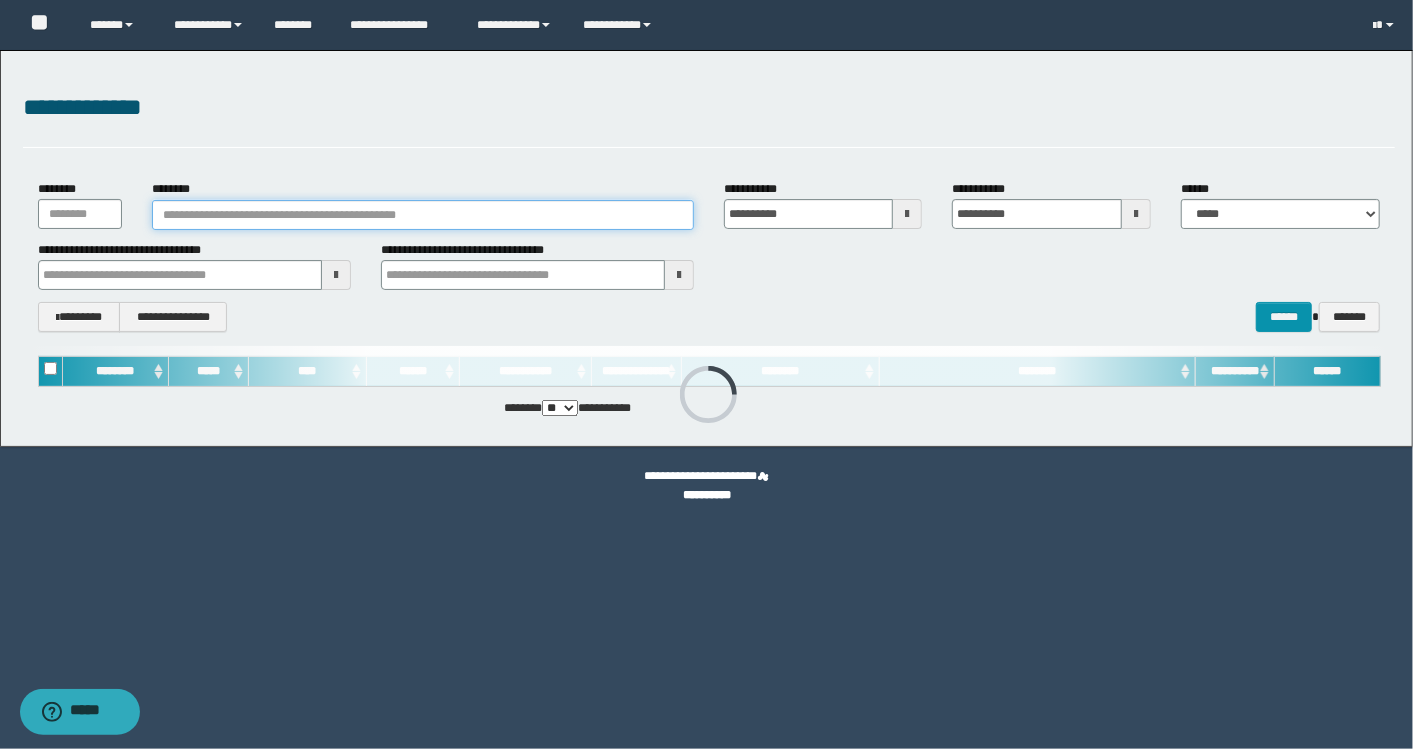 click on "********" at bounding box center [423, 215] 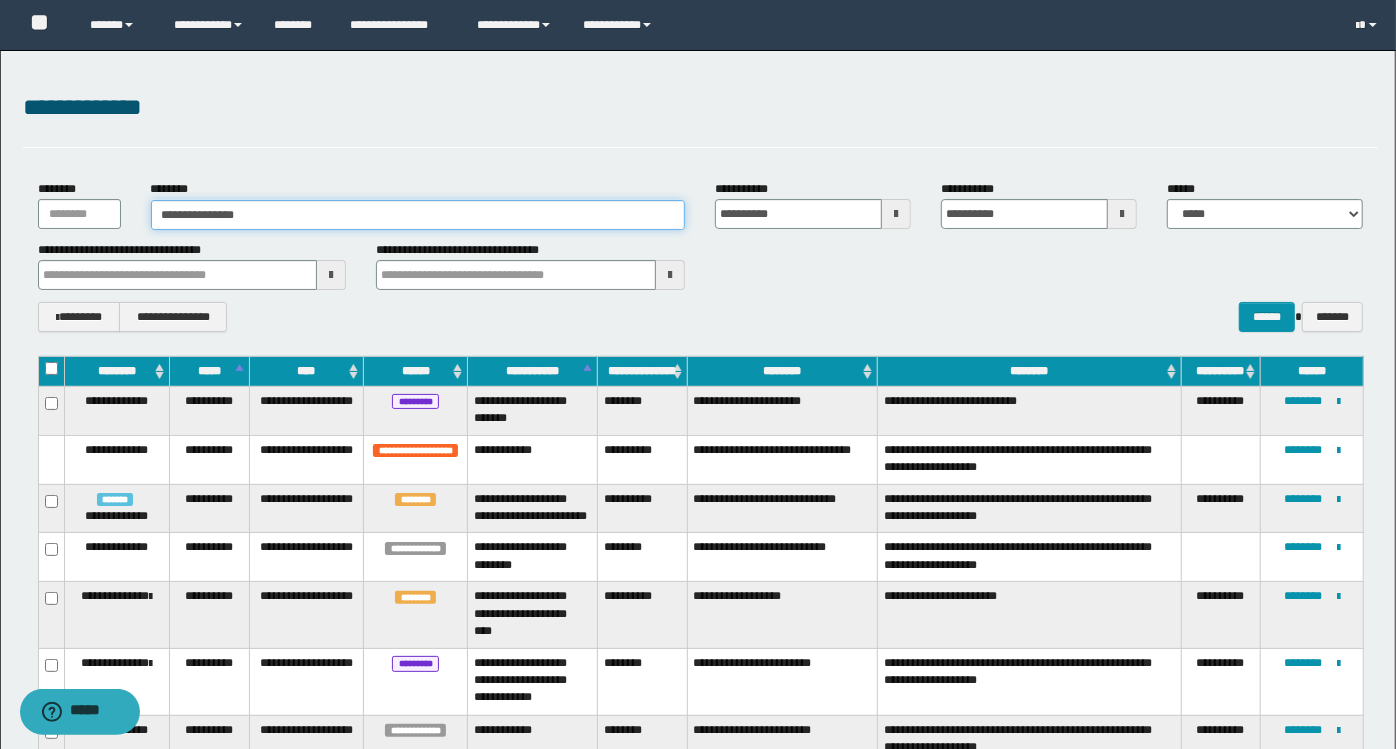 type on "**********" 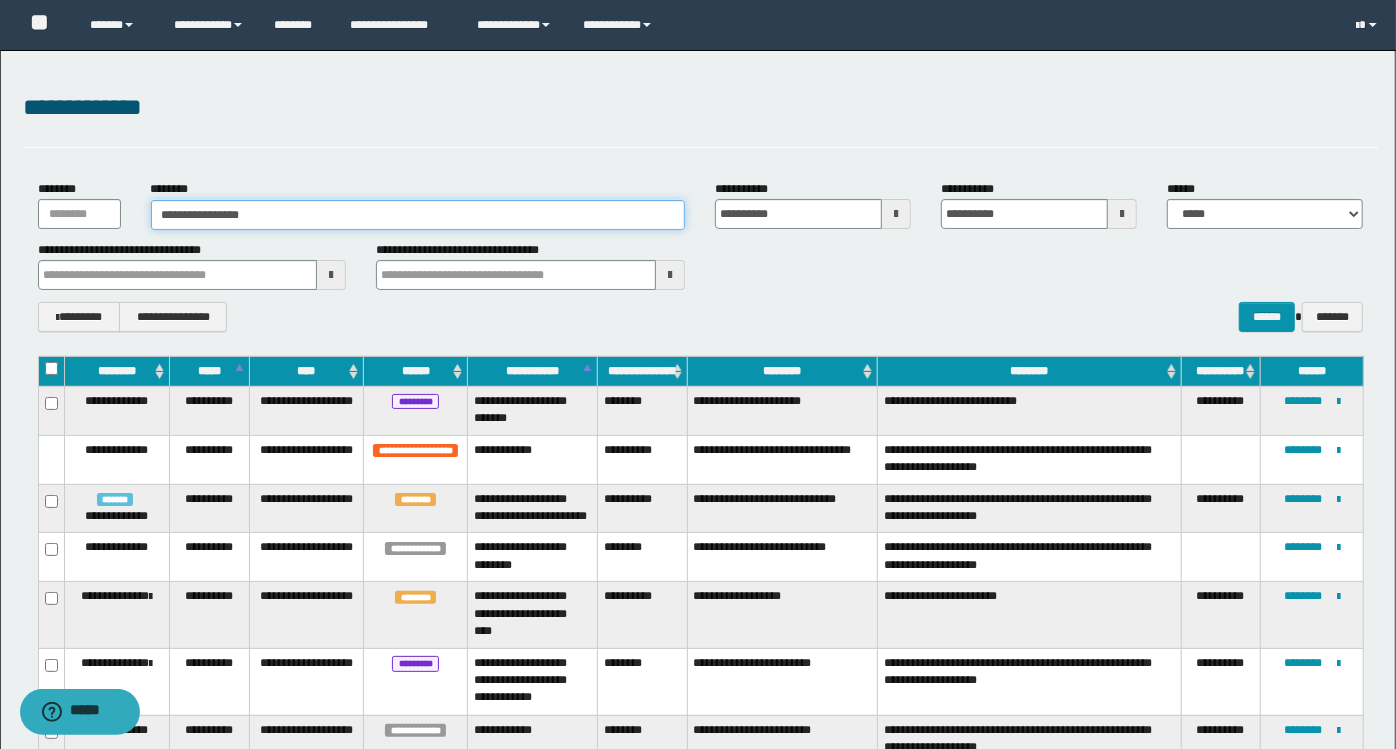 type on "**********" 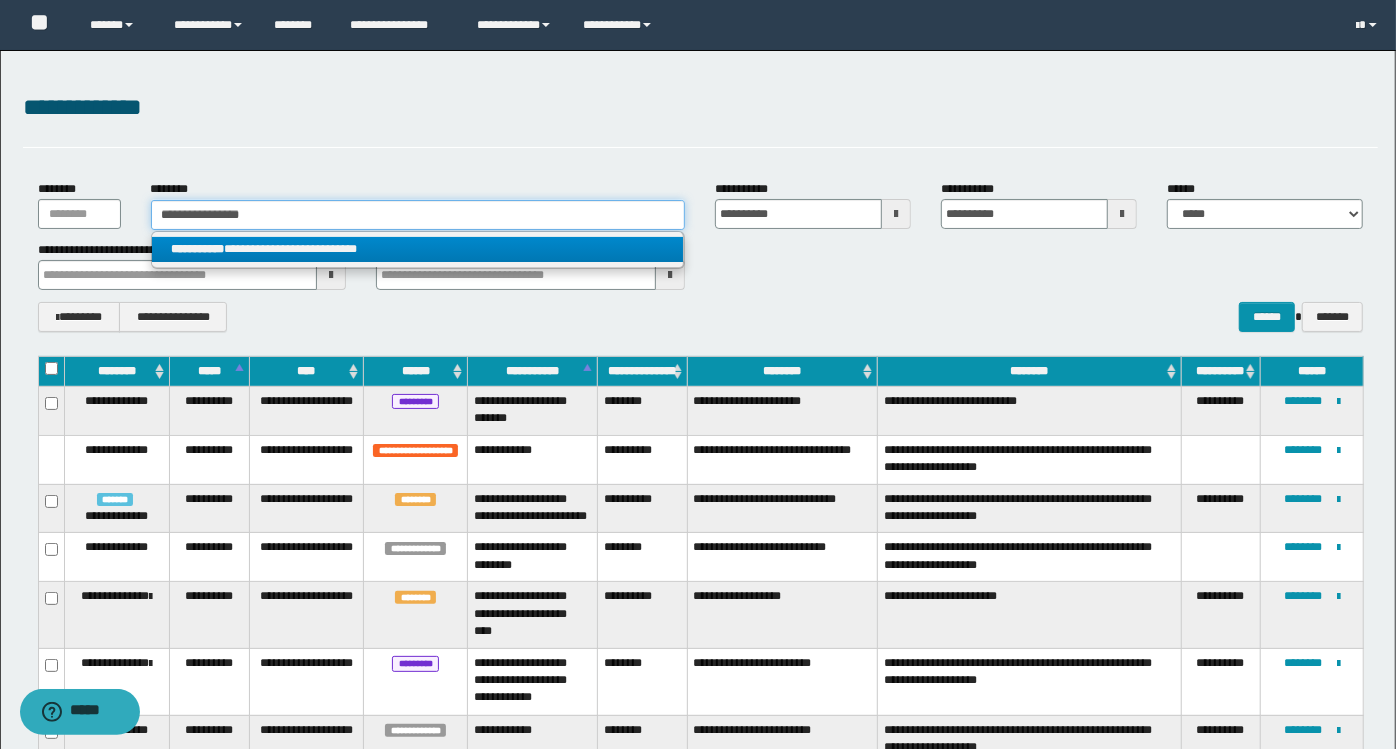 type on "**********" 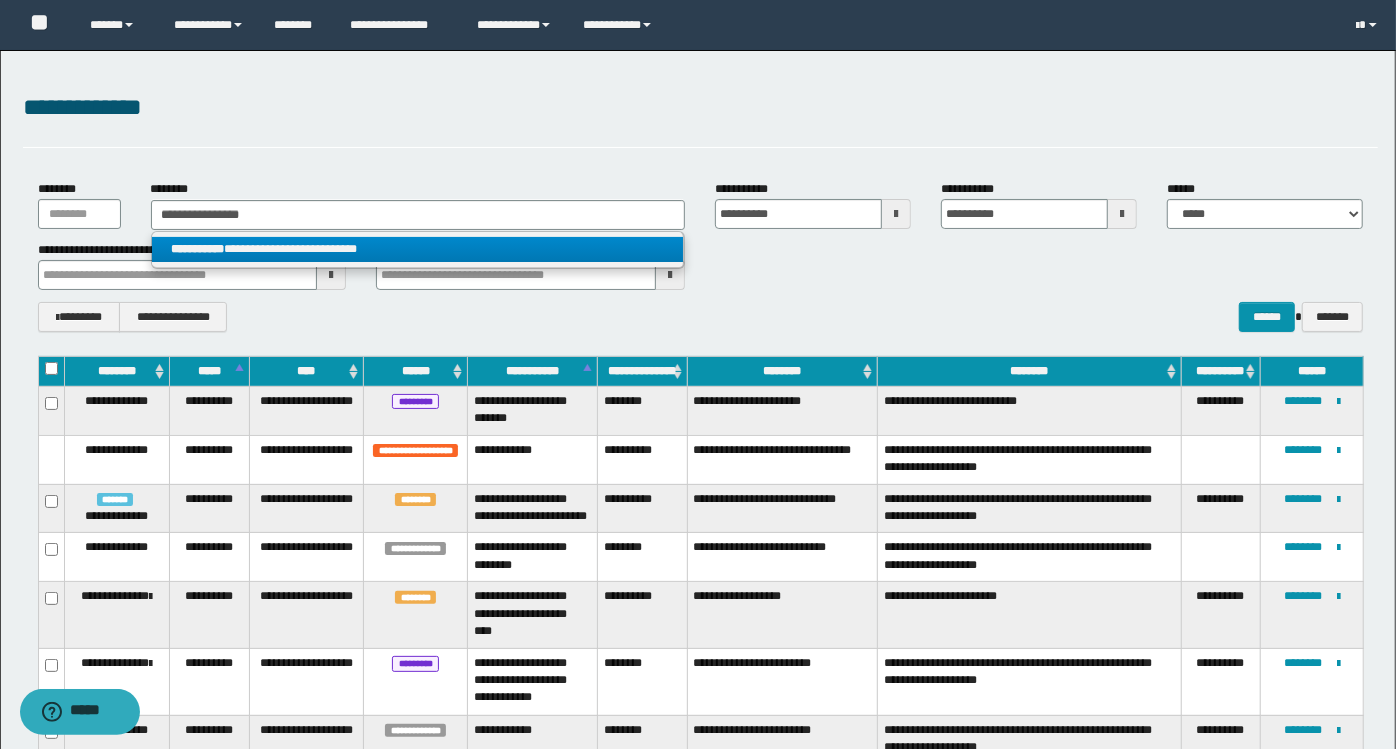 click on "**********" at bounding box center (418, 249) 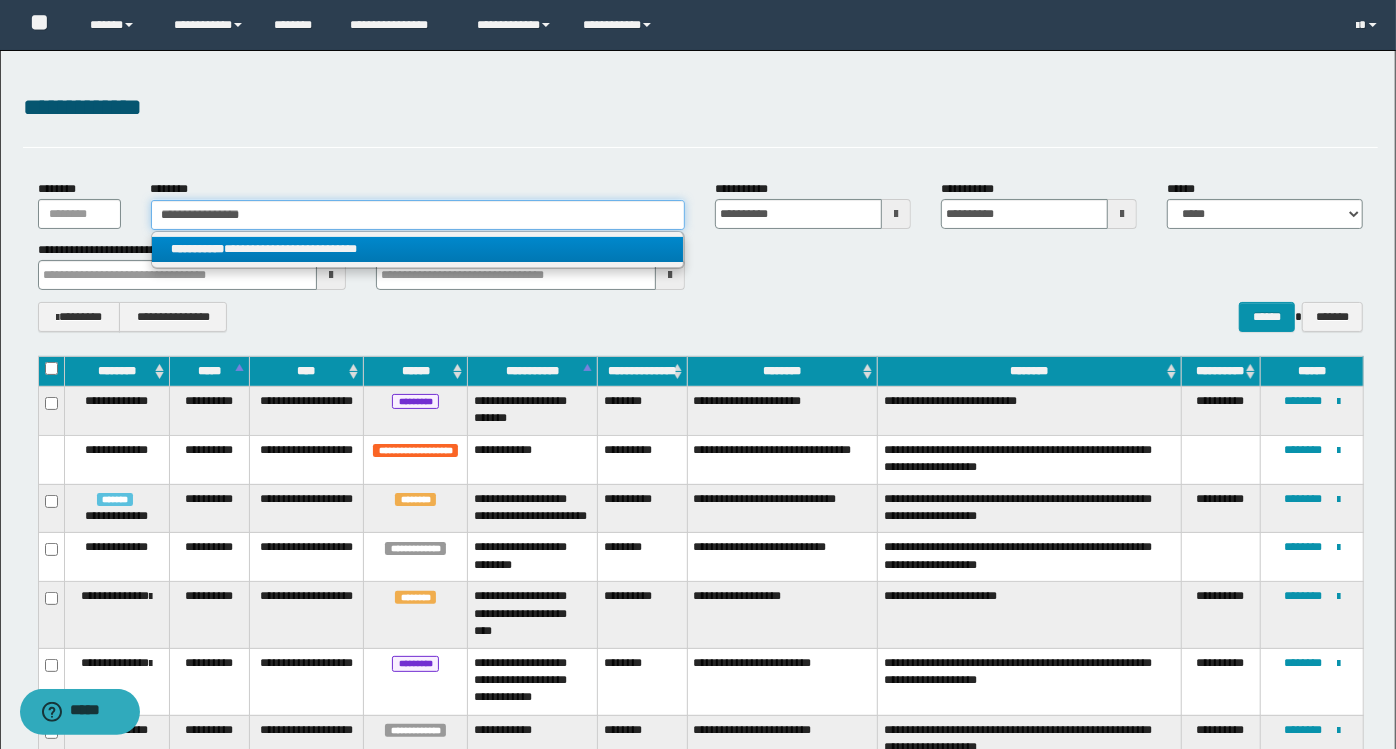 type 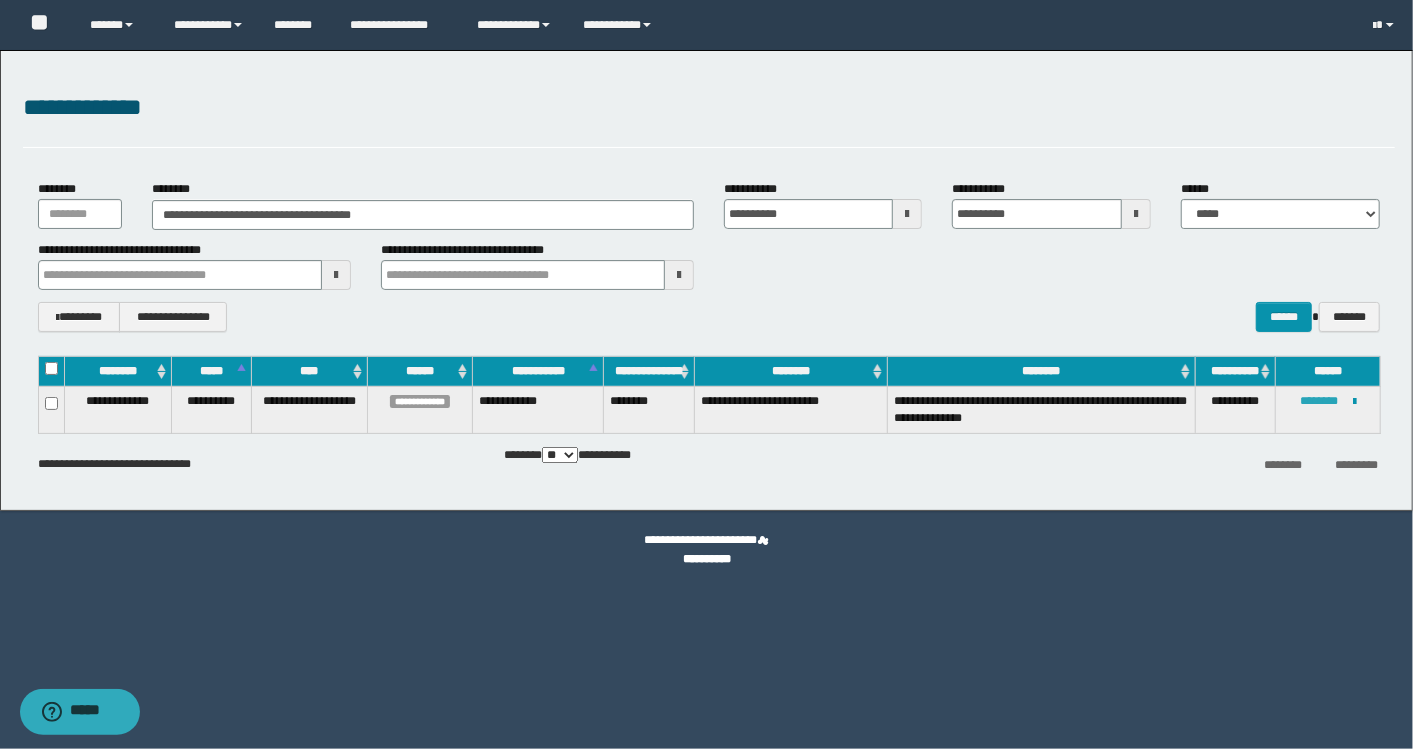 click on "********" at bounding box center [1319, 401] 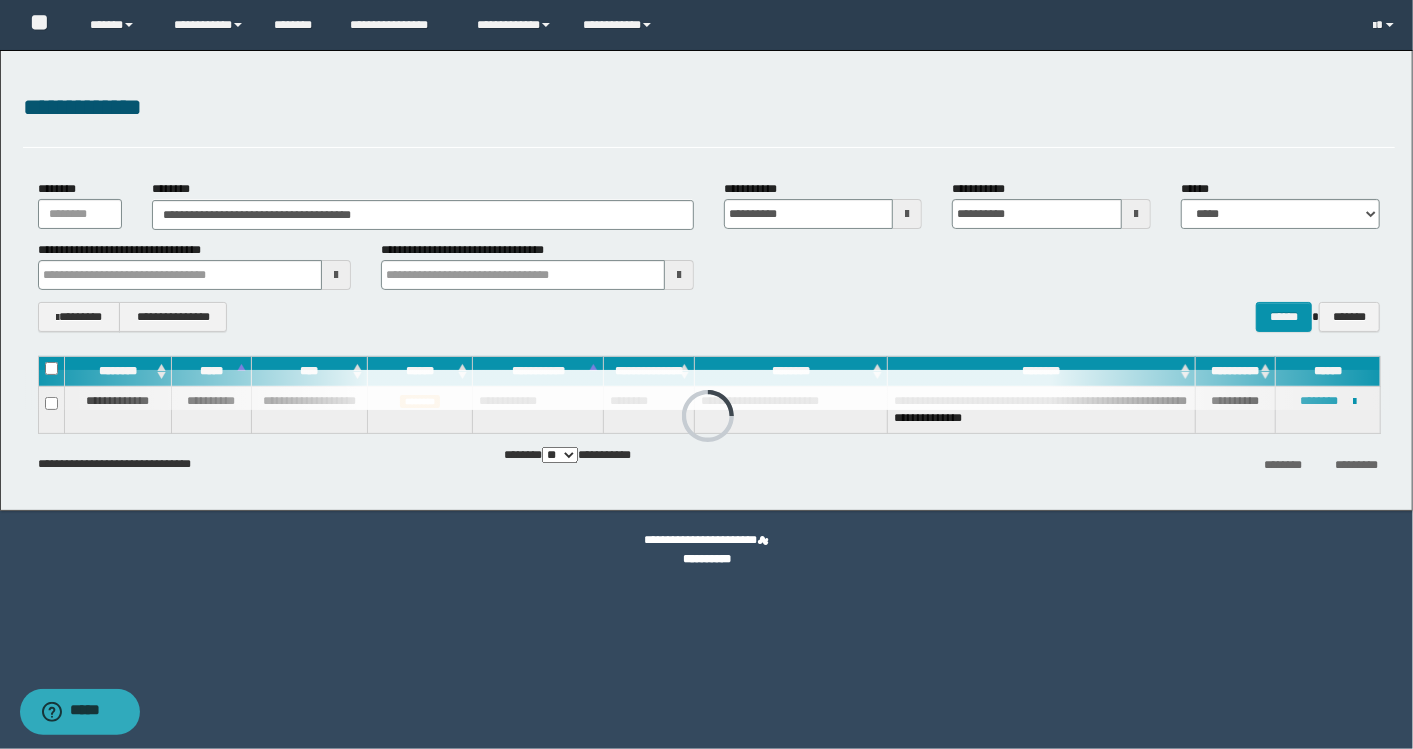 click on "**********" at bounding box center (709, 118) 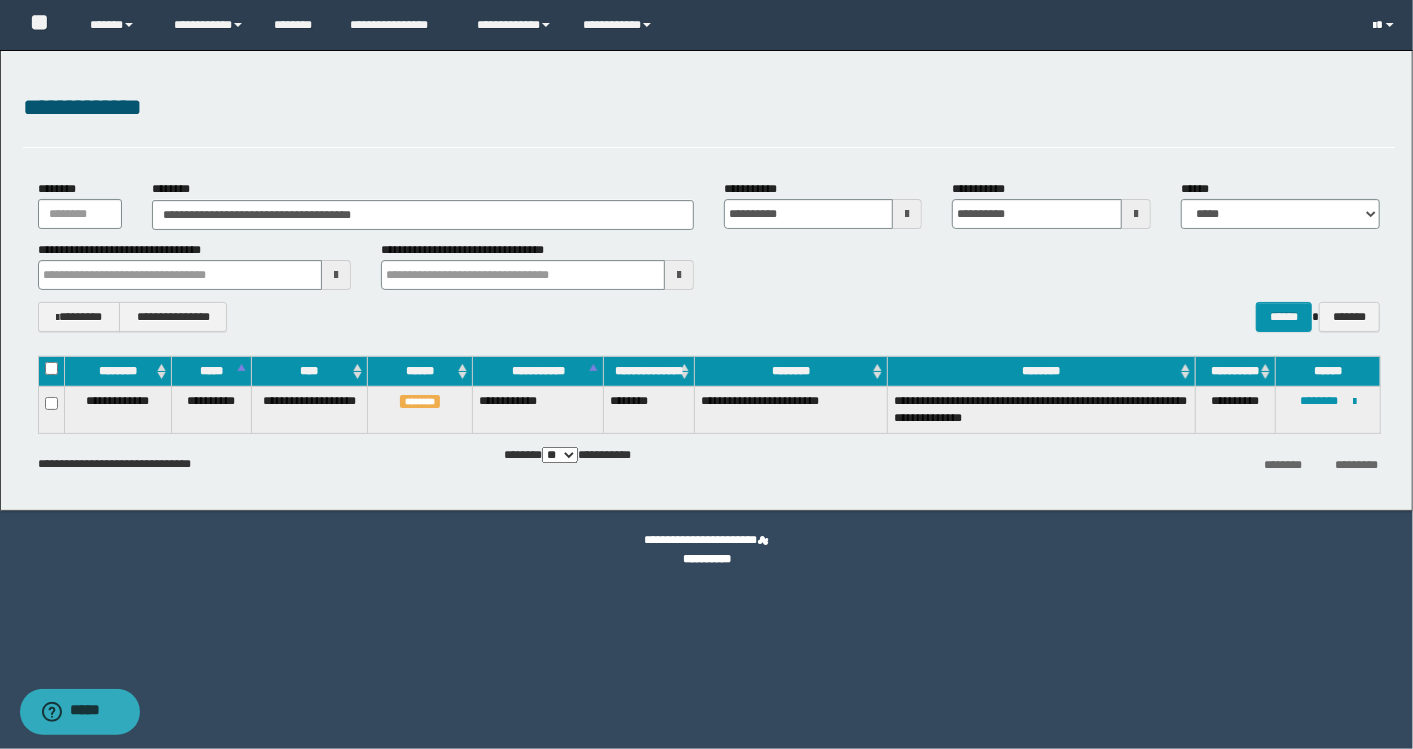 click at bounding box center [1386, 25] 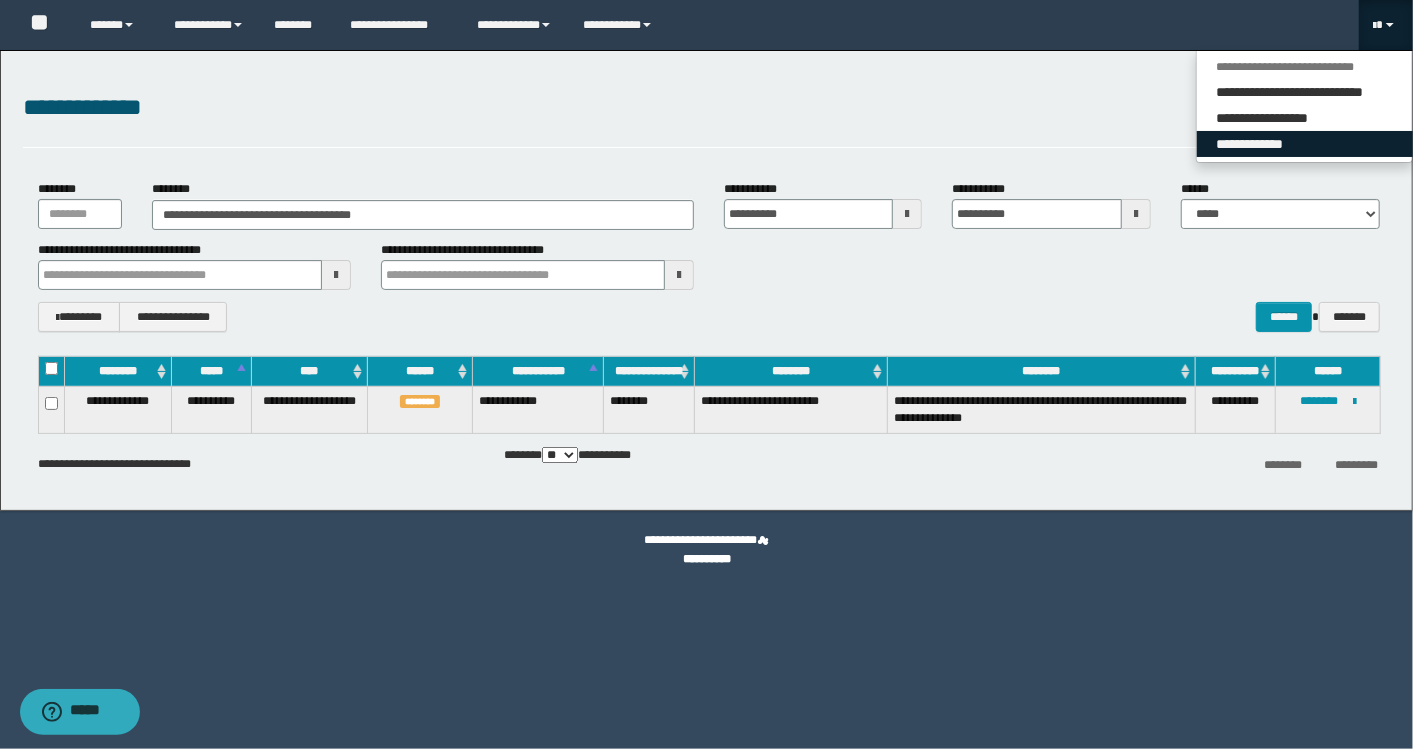 click on "**********" at bounding box center [1305, 144] 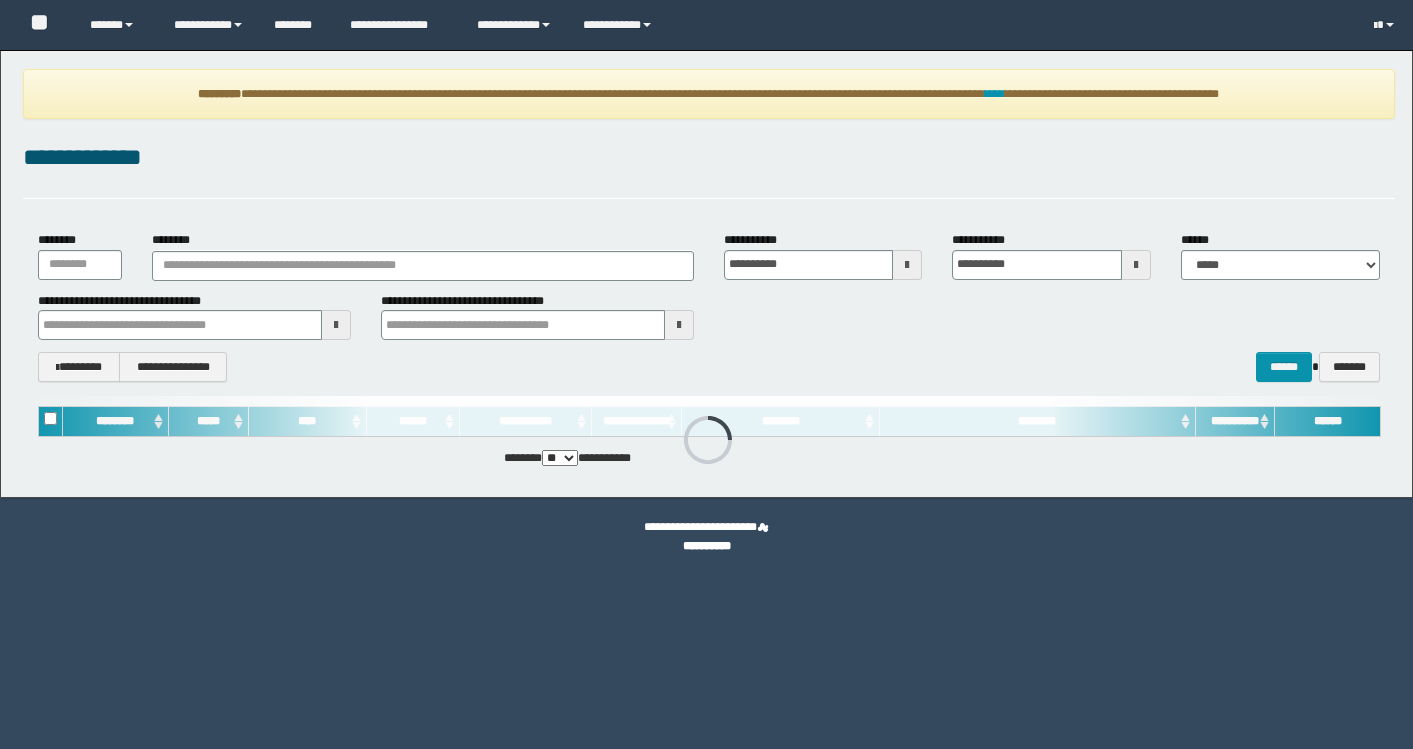 scroll, scrollTop: 0, scrollLeft: 0, axis: both 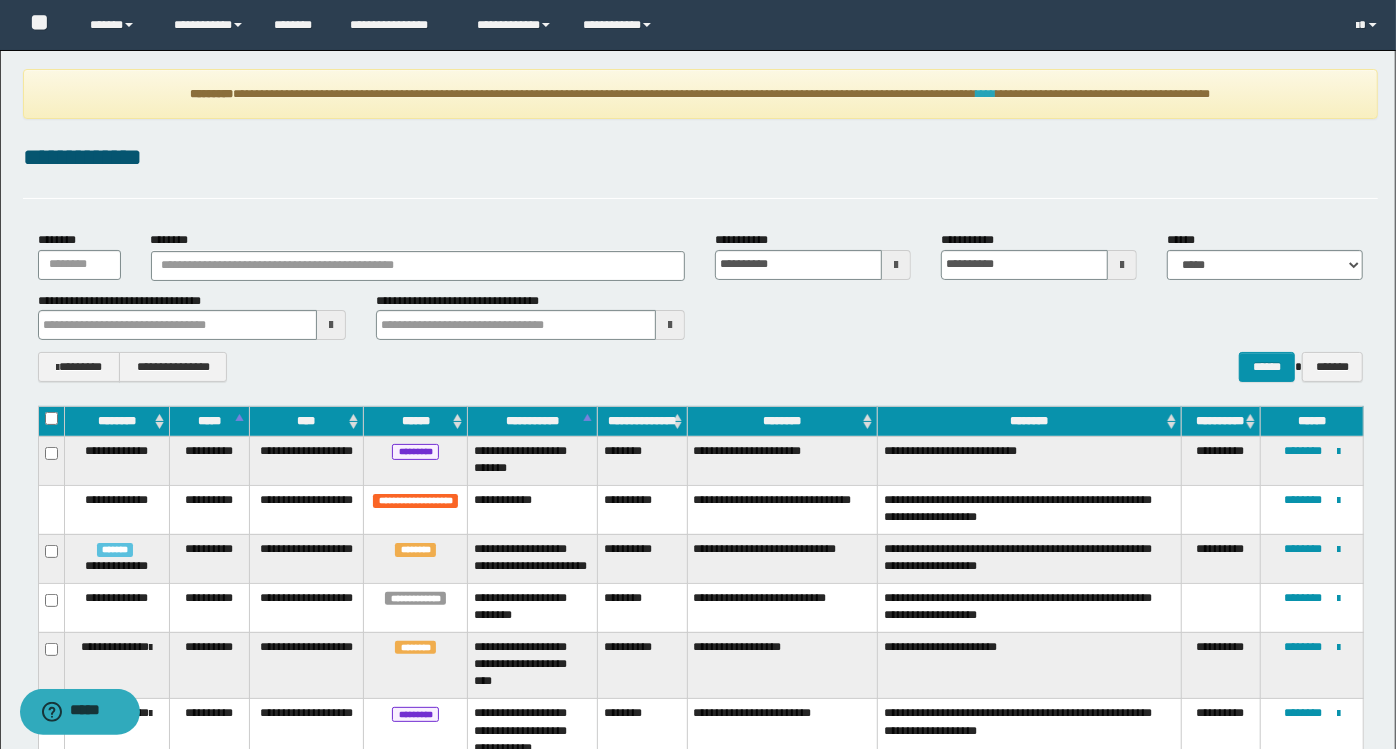 click on "****" at bounding box center (987, 94) 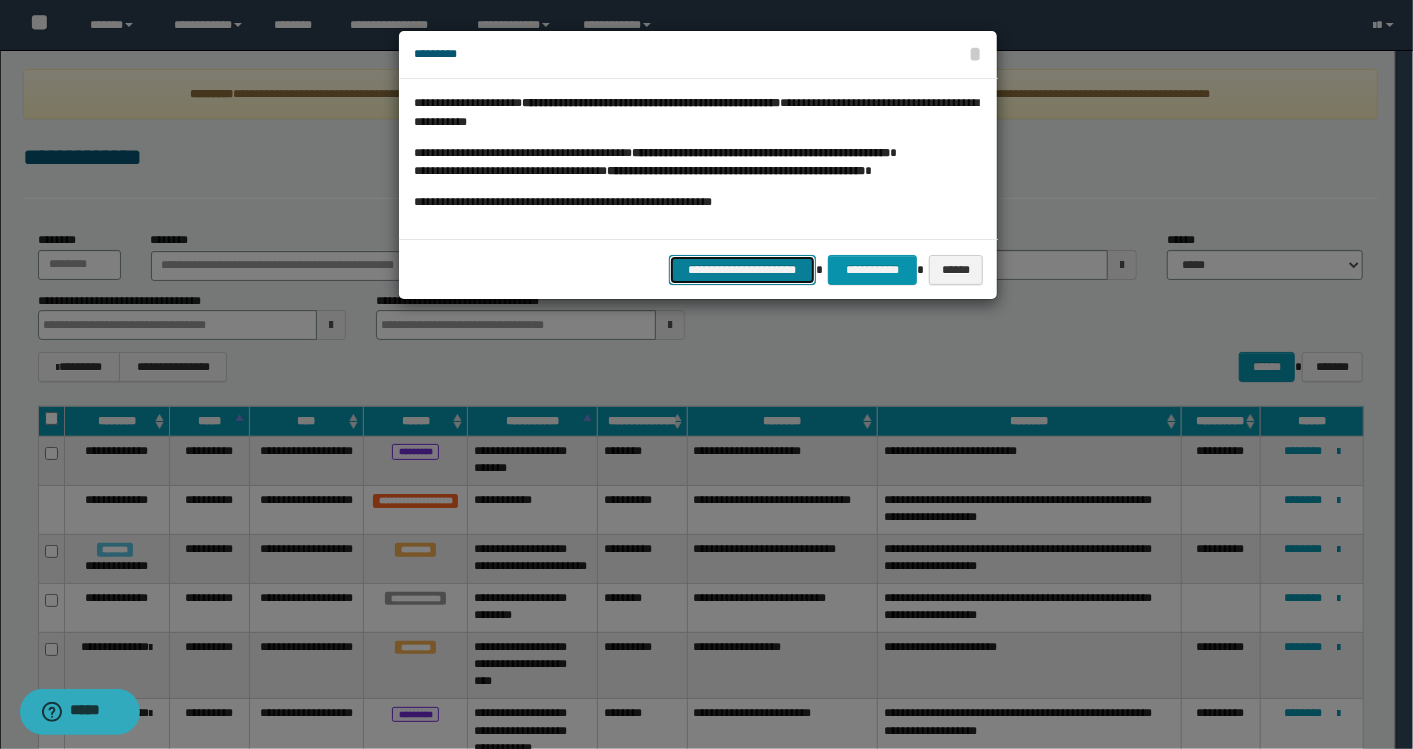 click on "**********" at bounding box center (743, 269) 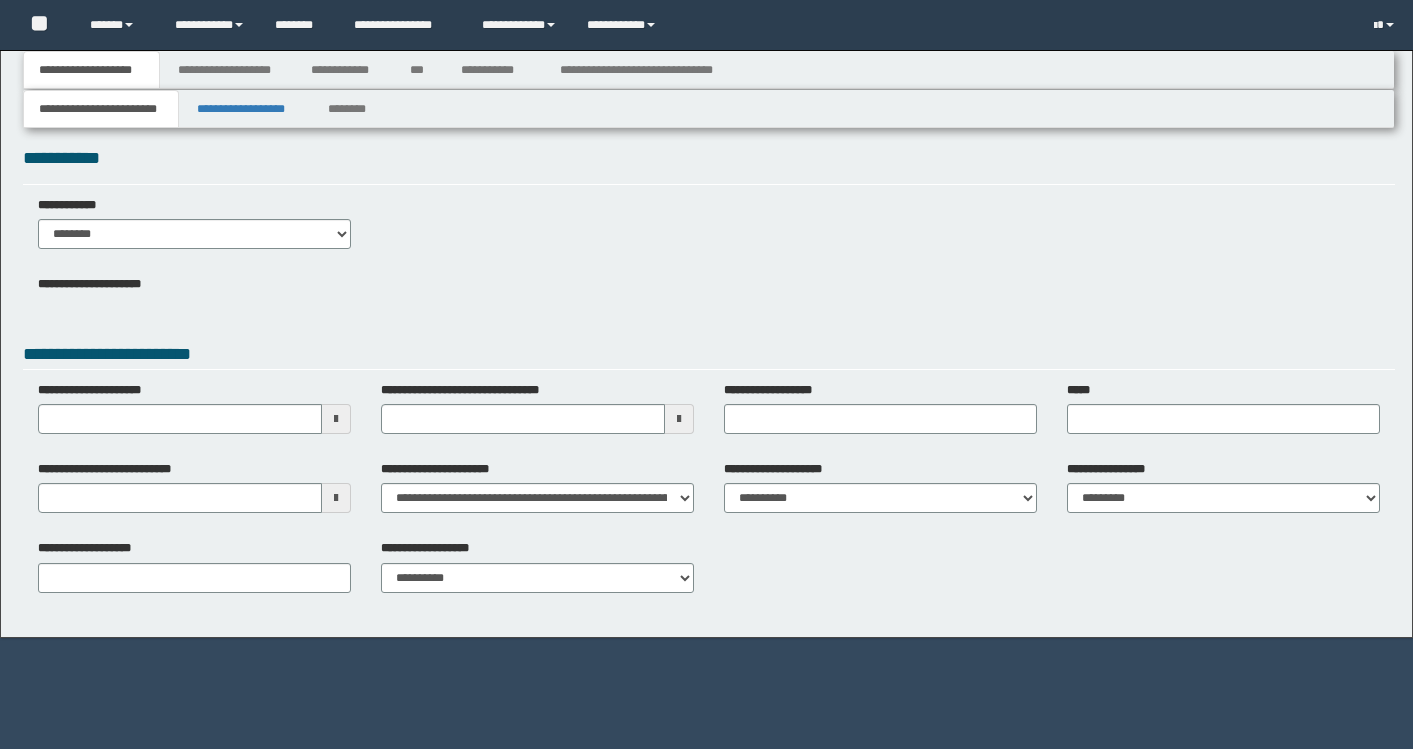 scroll, scrollTop: 0, scrollLeft: 0, axis: both 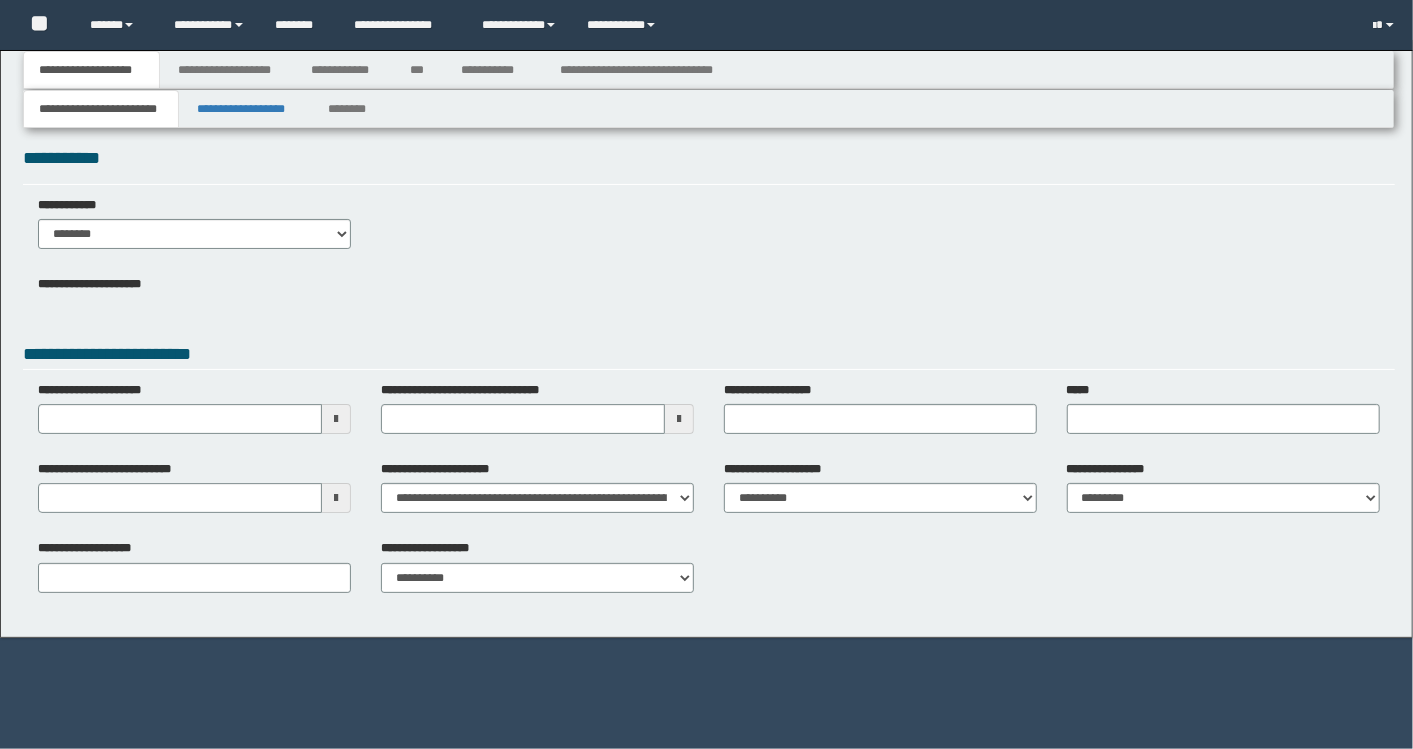 type 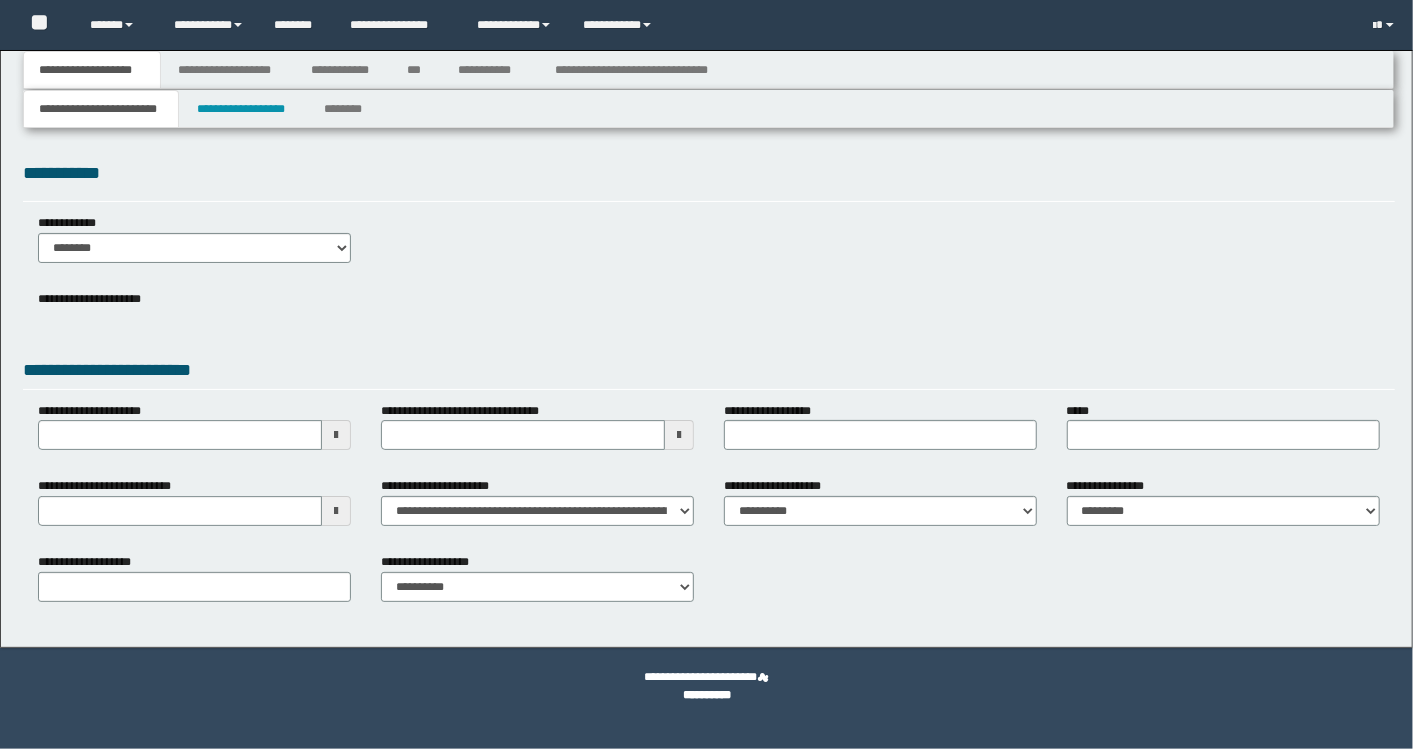 scroll, scrollTop: 0, scrollLeft: 0, axis: both 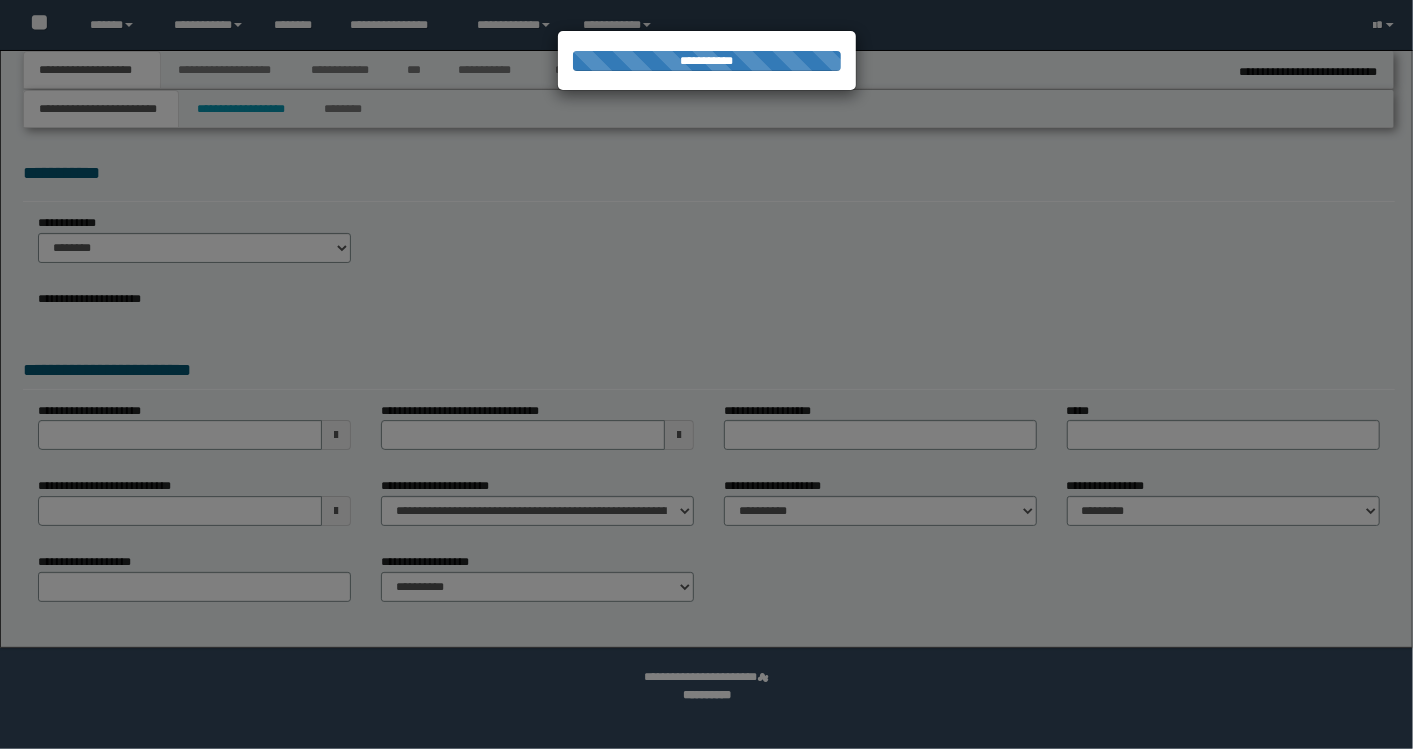type on "**********" 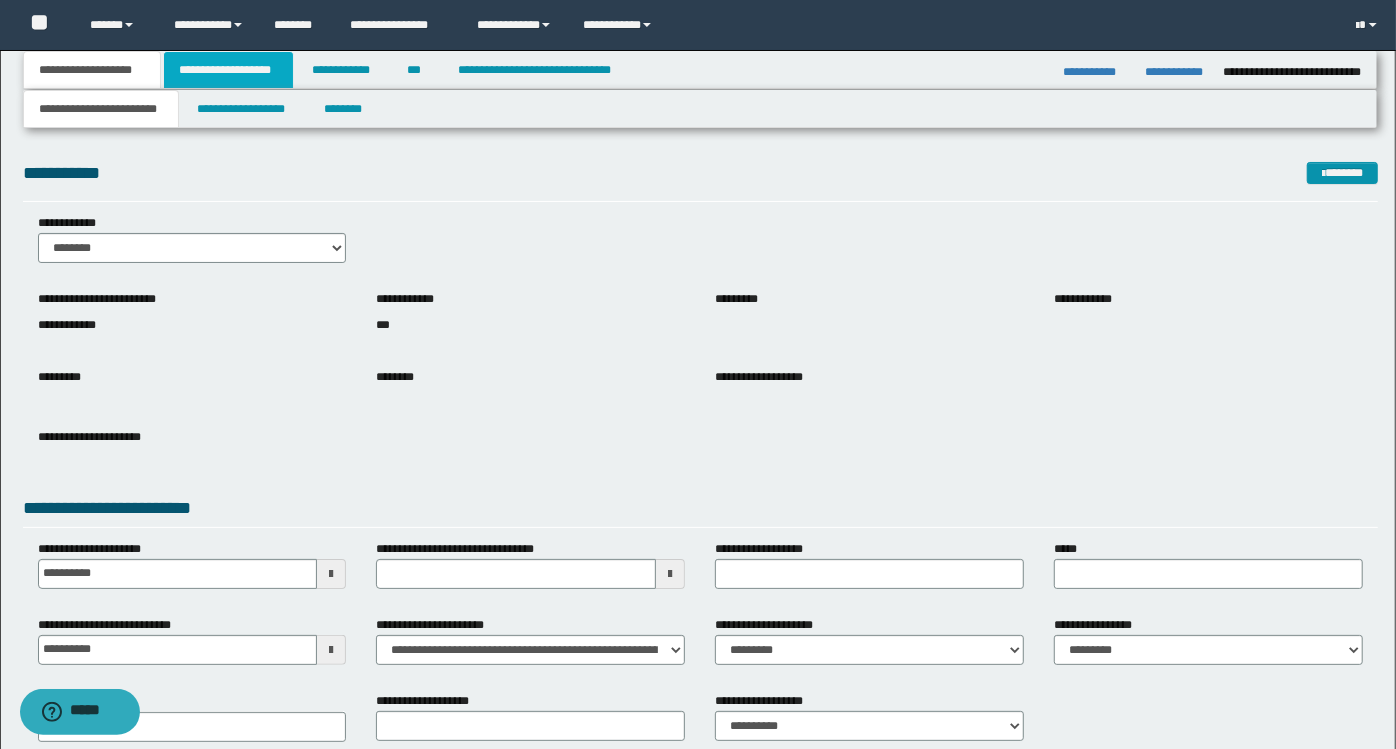 click on "**********" at bounding box center (228, 70) 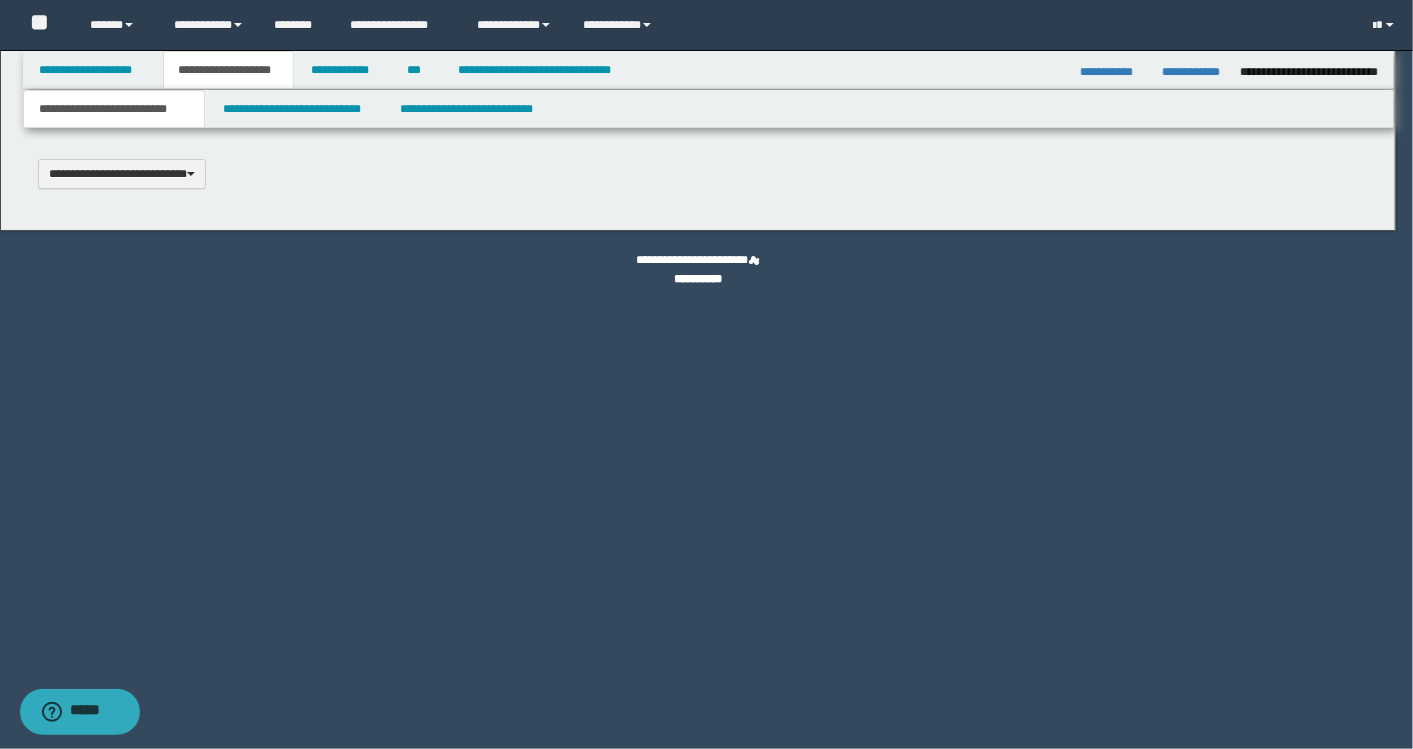 type 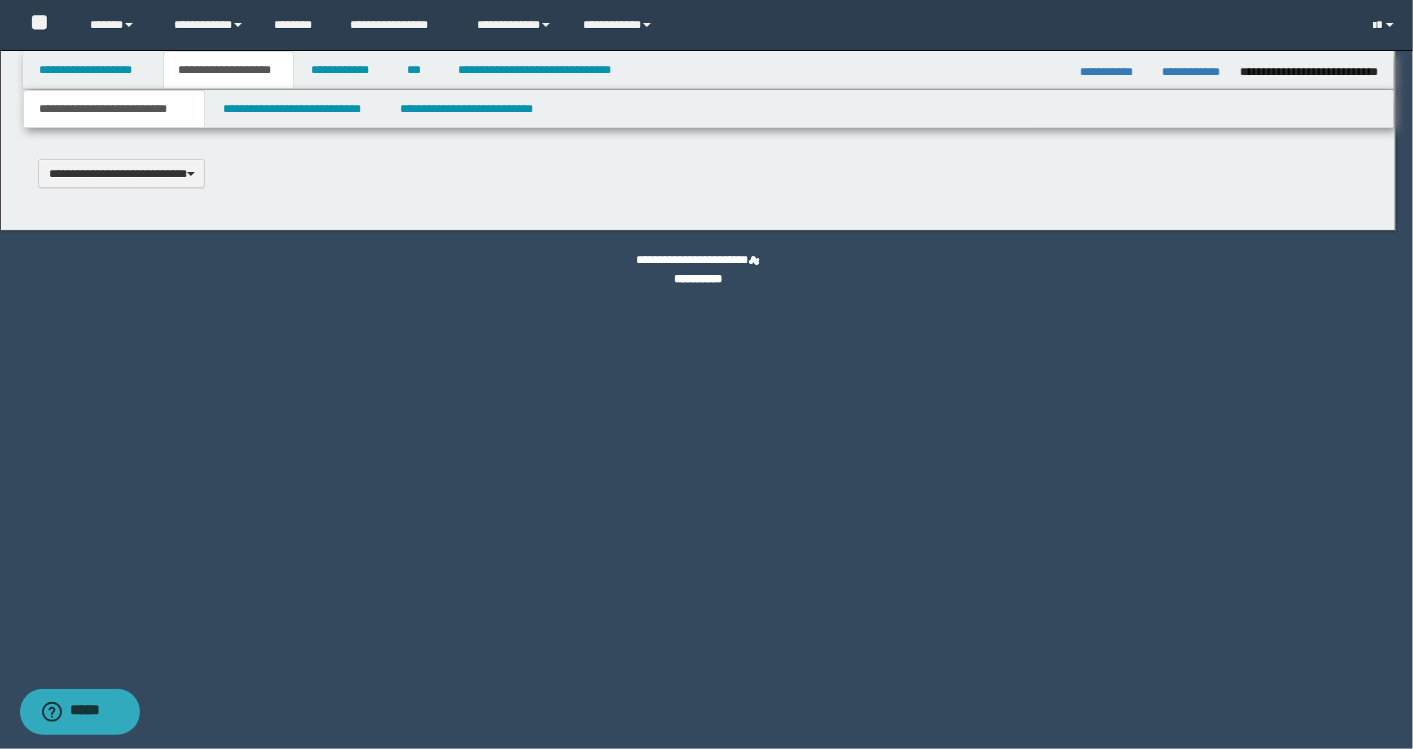 scroll, scrollTop: 0, scrollLeft: 0, axis: both 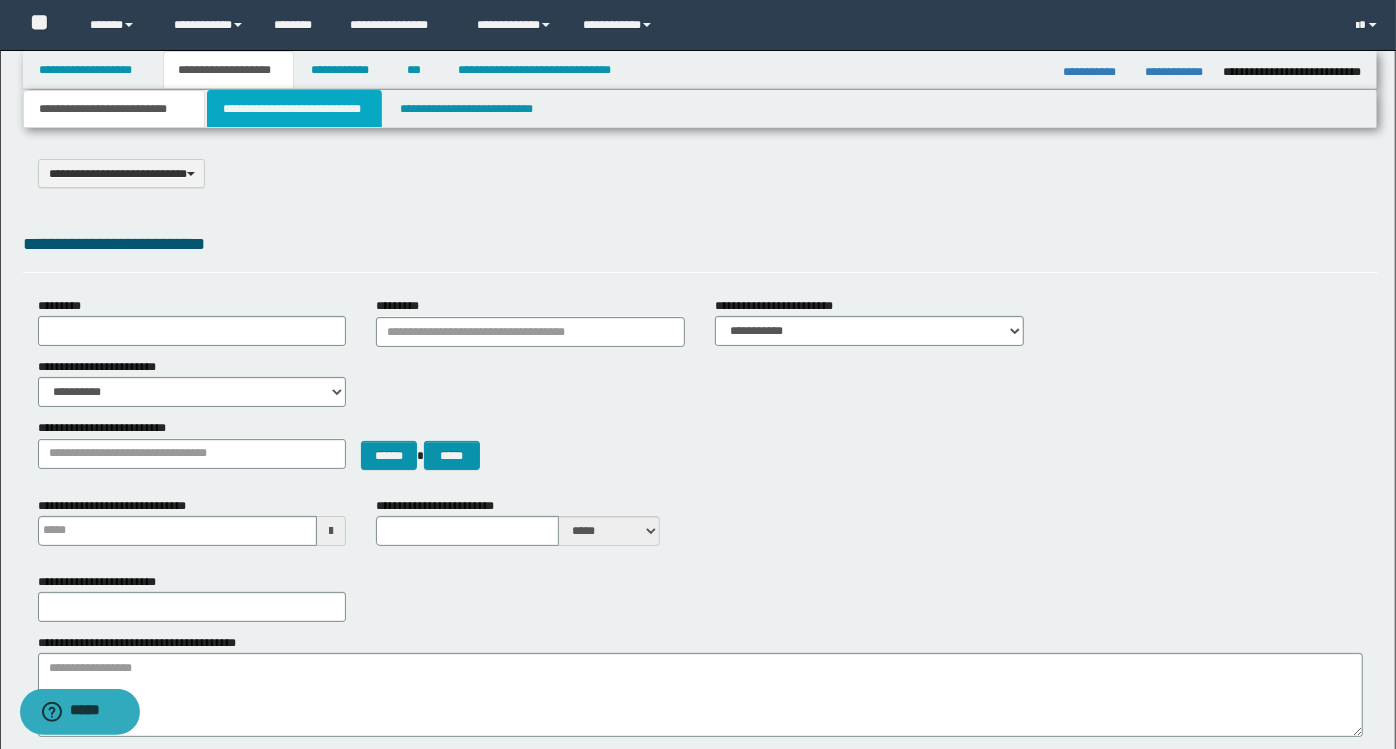 click on "**********" at bounding box center [294, 109] 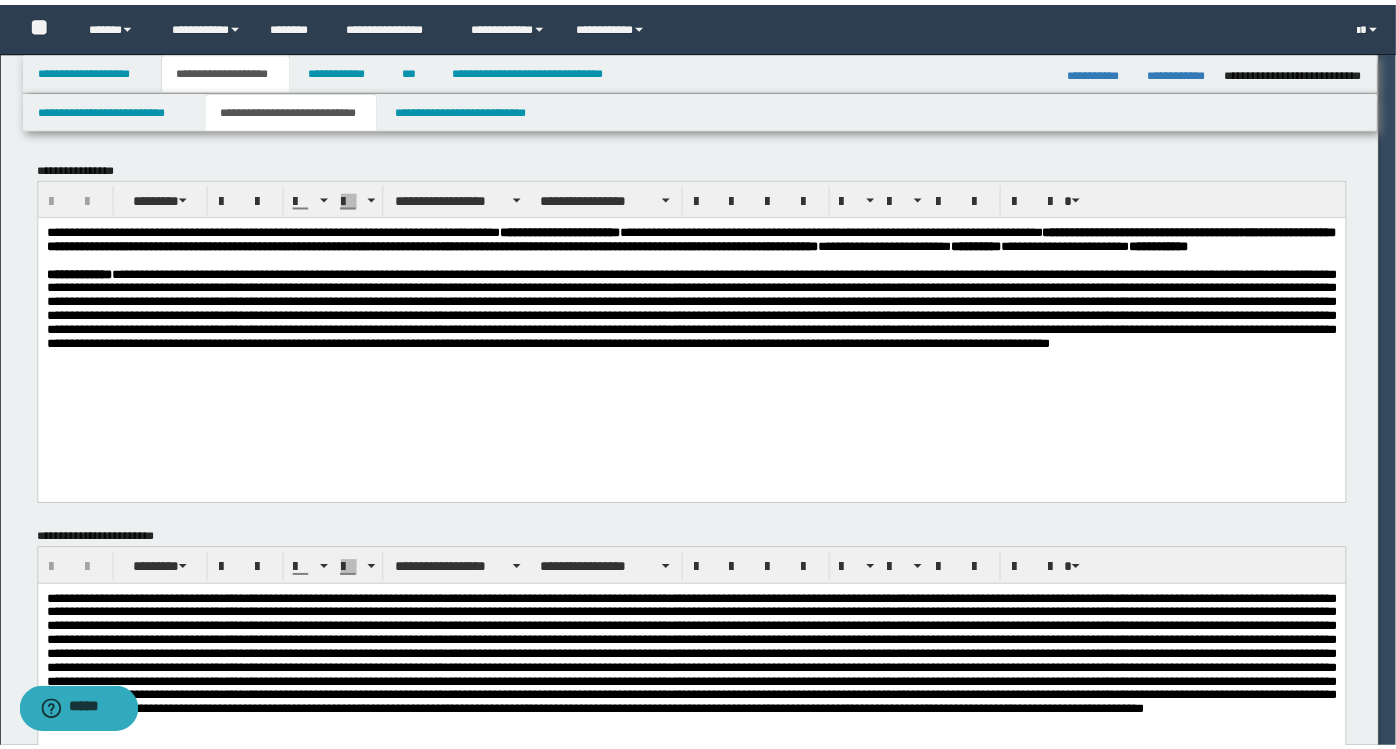 scroll, scrollTop: 0, scrollLeft: 0, axis: both 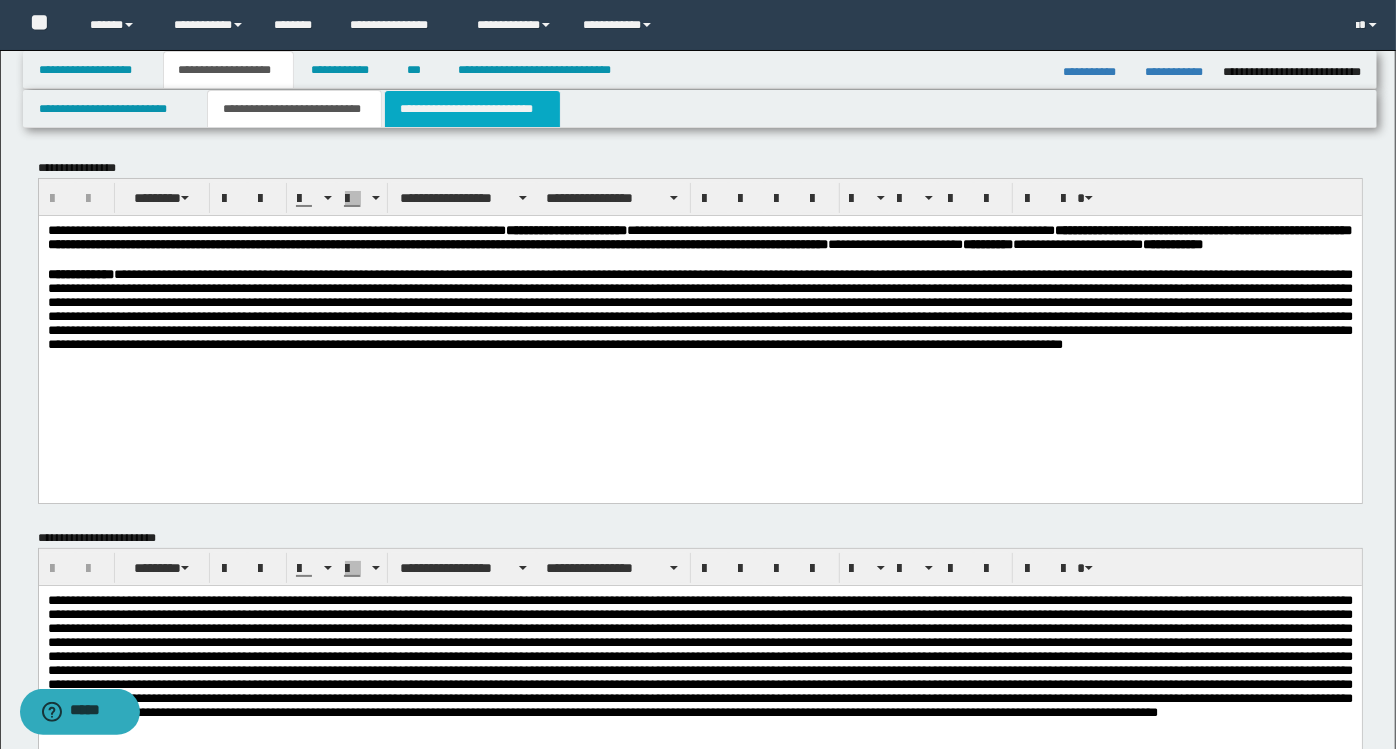 click on "**********" at bounding box center [472, 109] 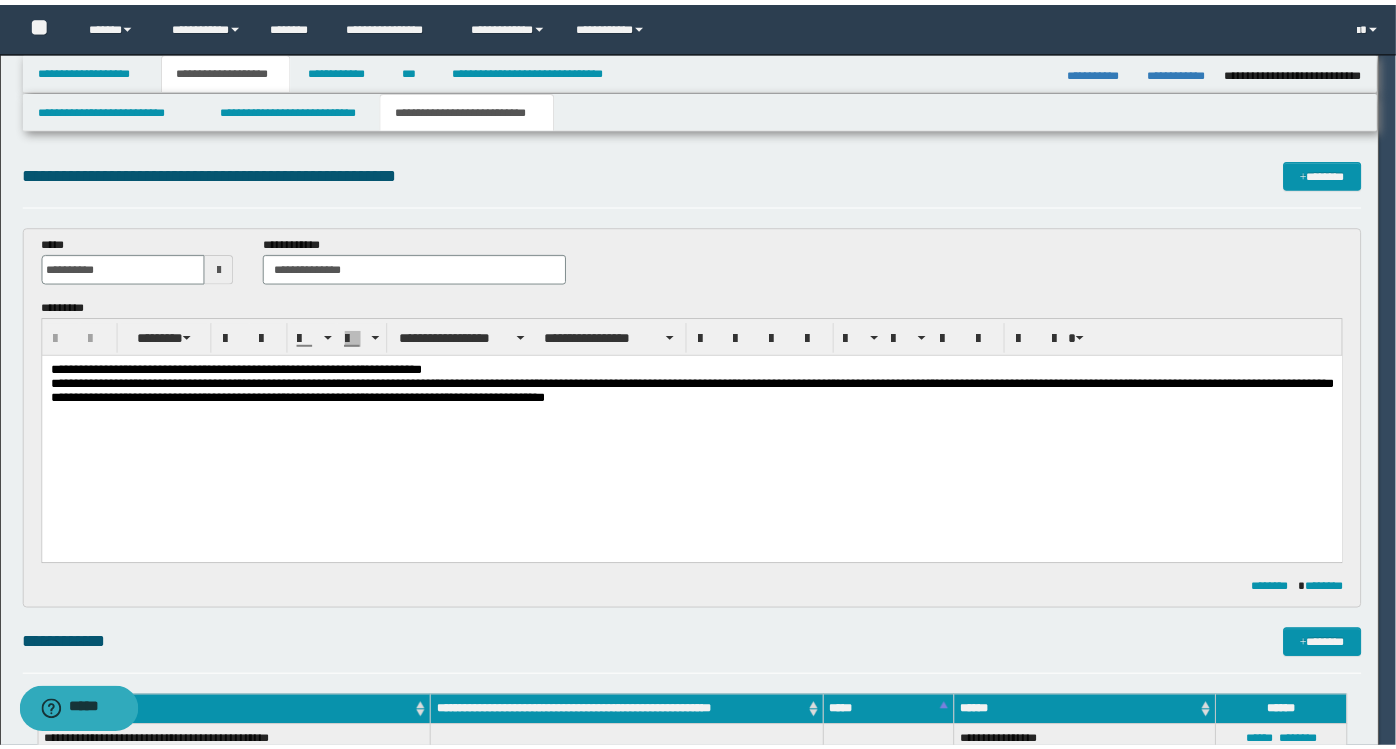 scroll, scrollTop: 0, scrollLeft: 0, axis: both 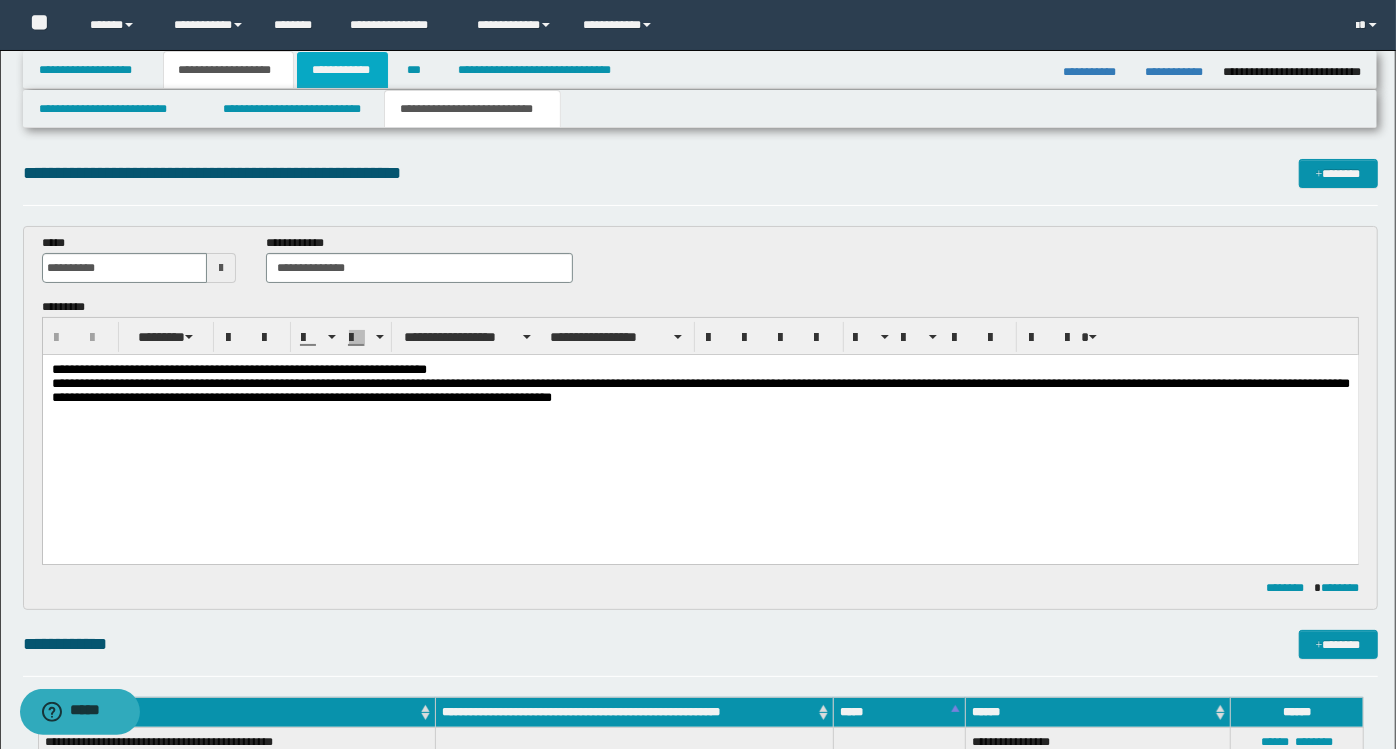click on "**********" at bounding box center [343, 70] 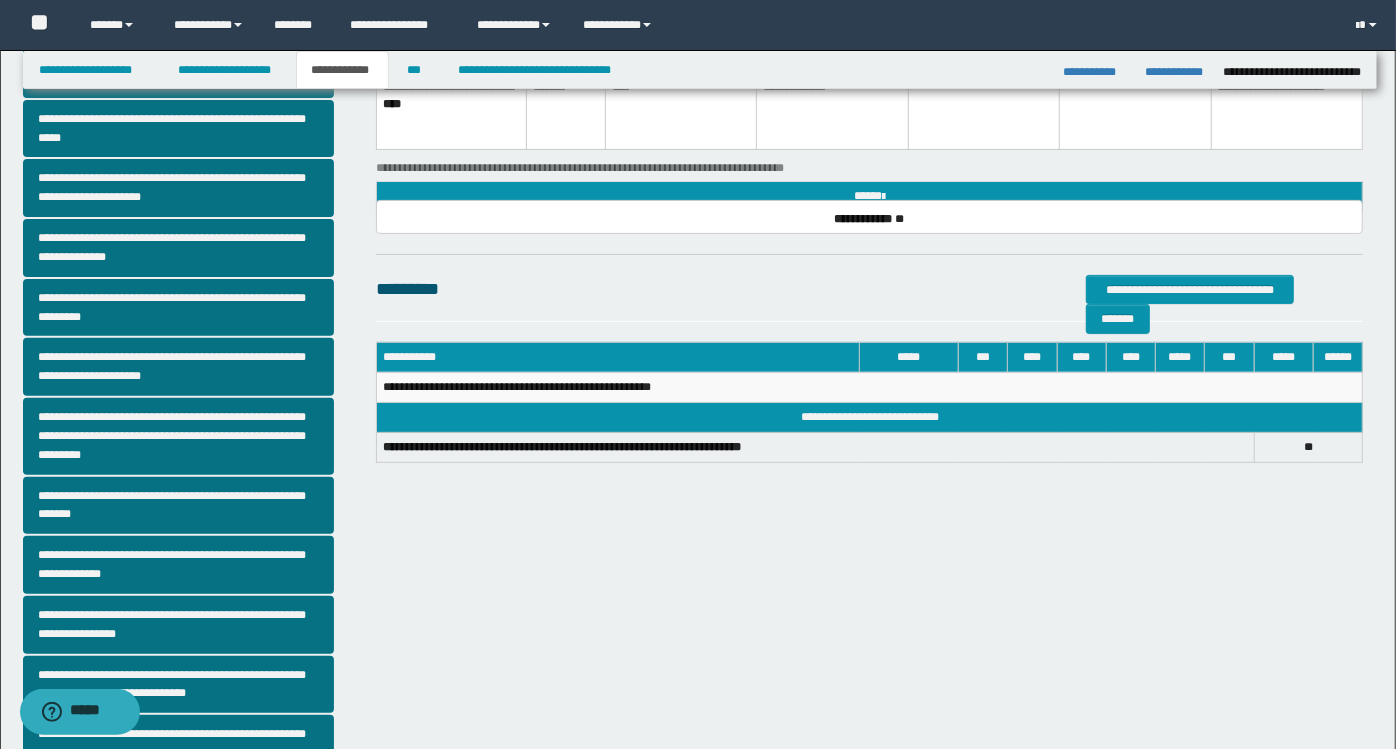 scroll, scrollTop: 399, scrollLeft: 0, axis: vertical 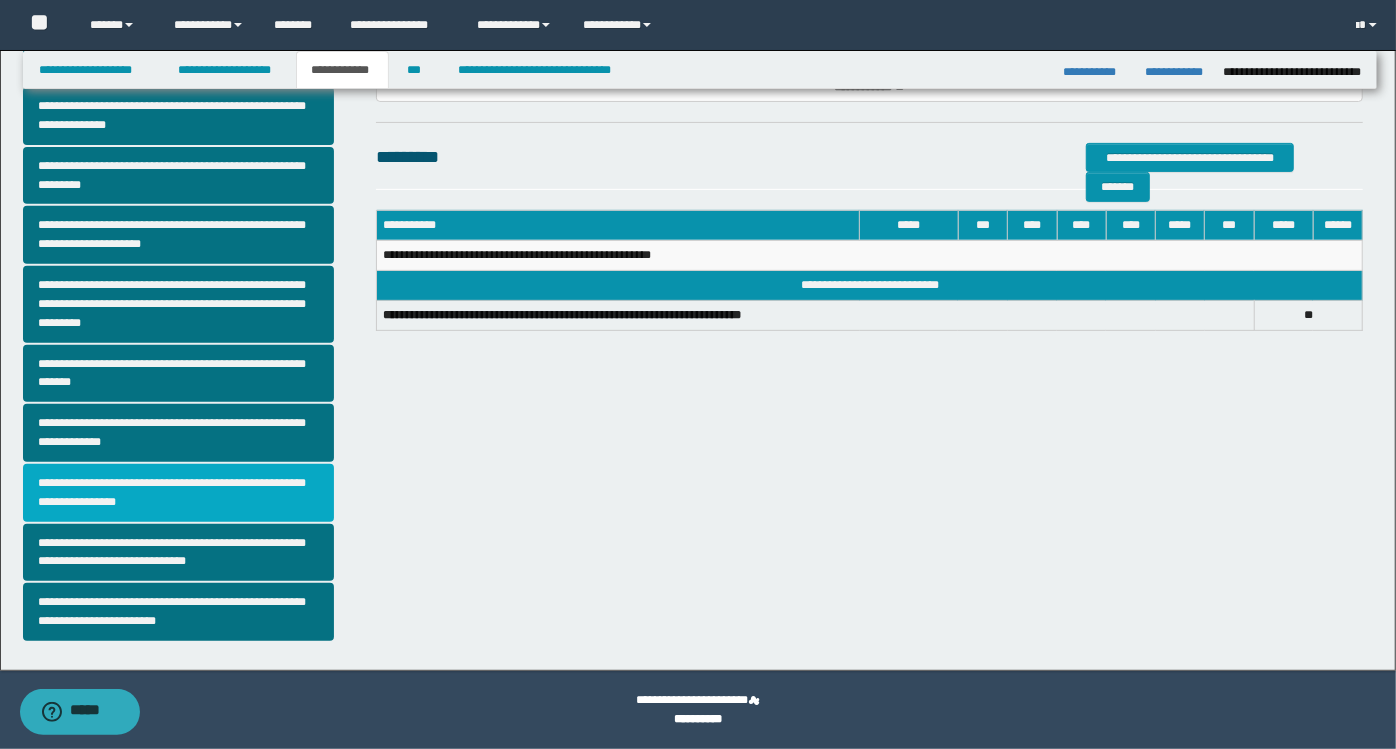 click on "**********" at bounding box center (179, 493) 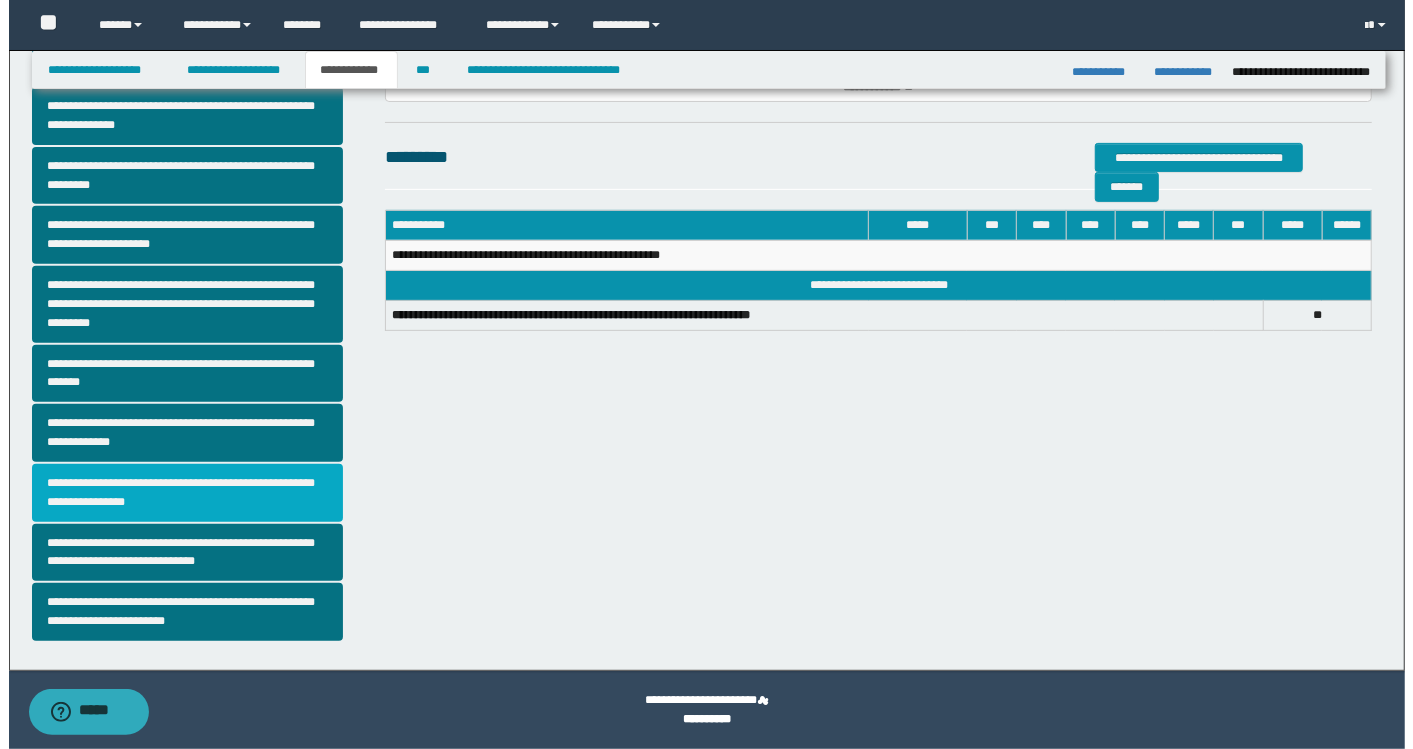 scroll, scrollTop: 0, scrollLeft: 0, axis: both 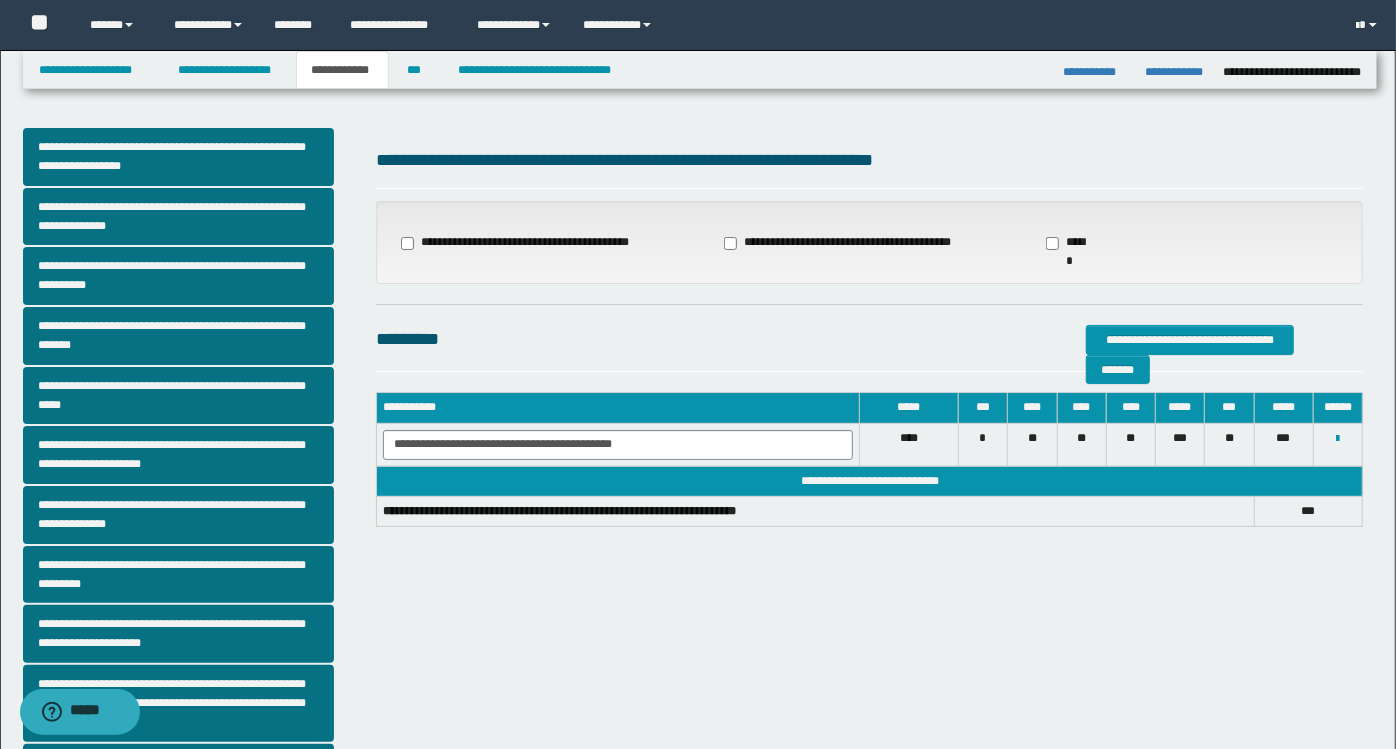 click on "**********" at bounding box center (839, 243) 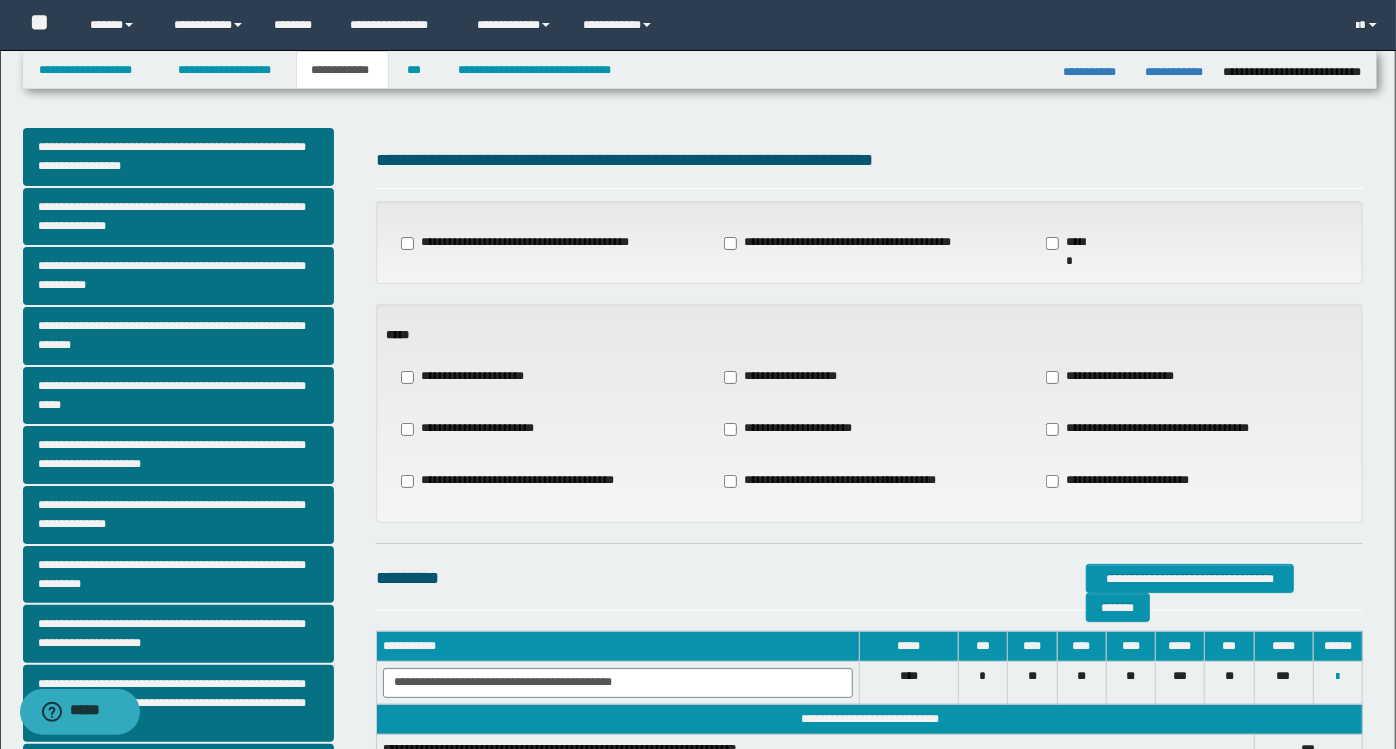 click on "**********" at bounding box center [788, 377] 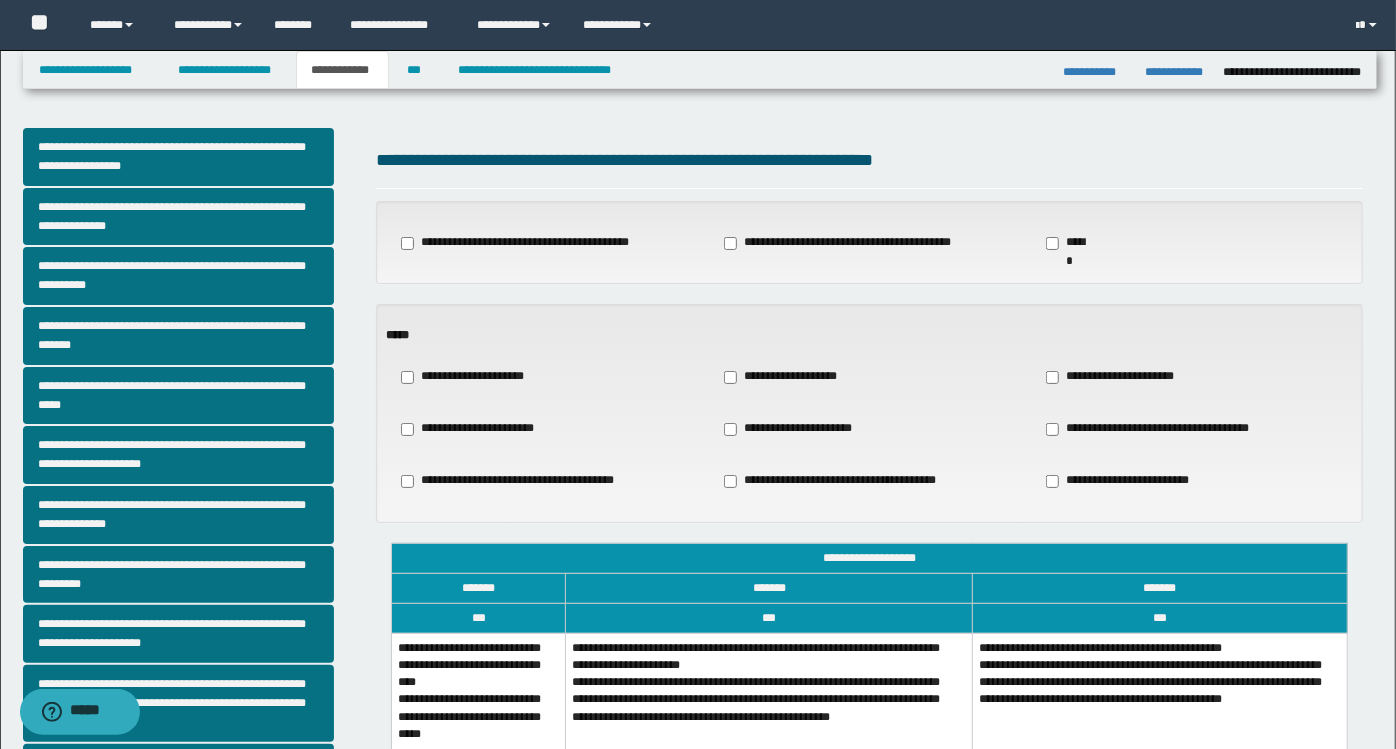 click on "**********" at bounding box center (769, 706) 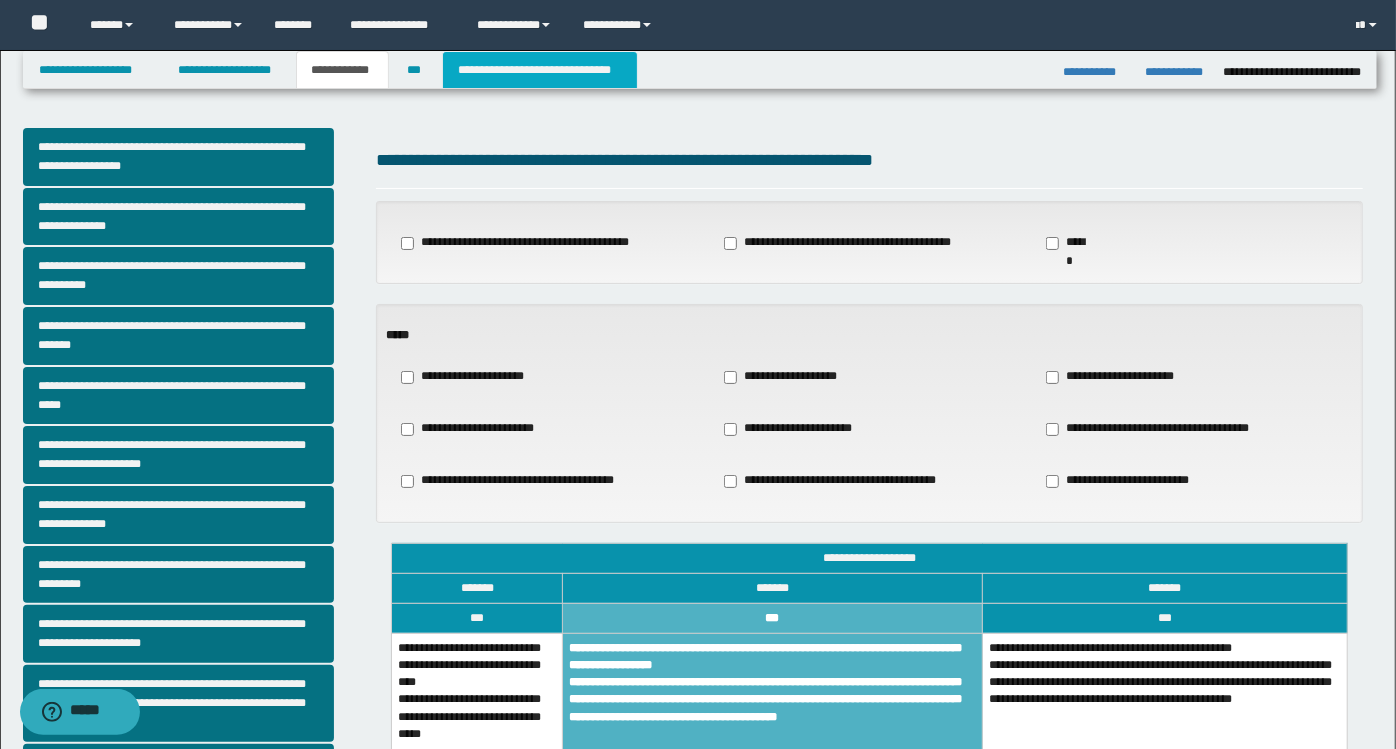 click on "**********" at bounding box center [540, 70] 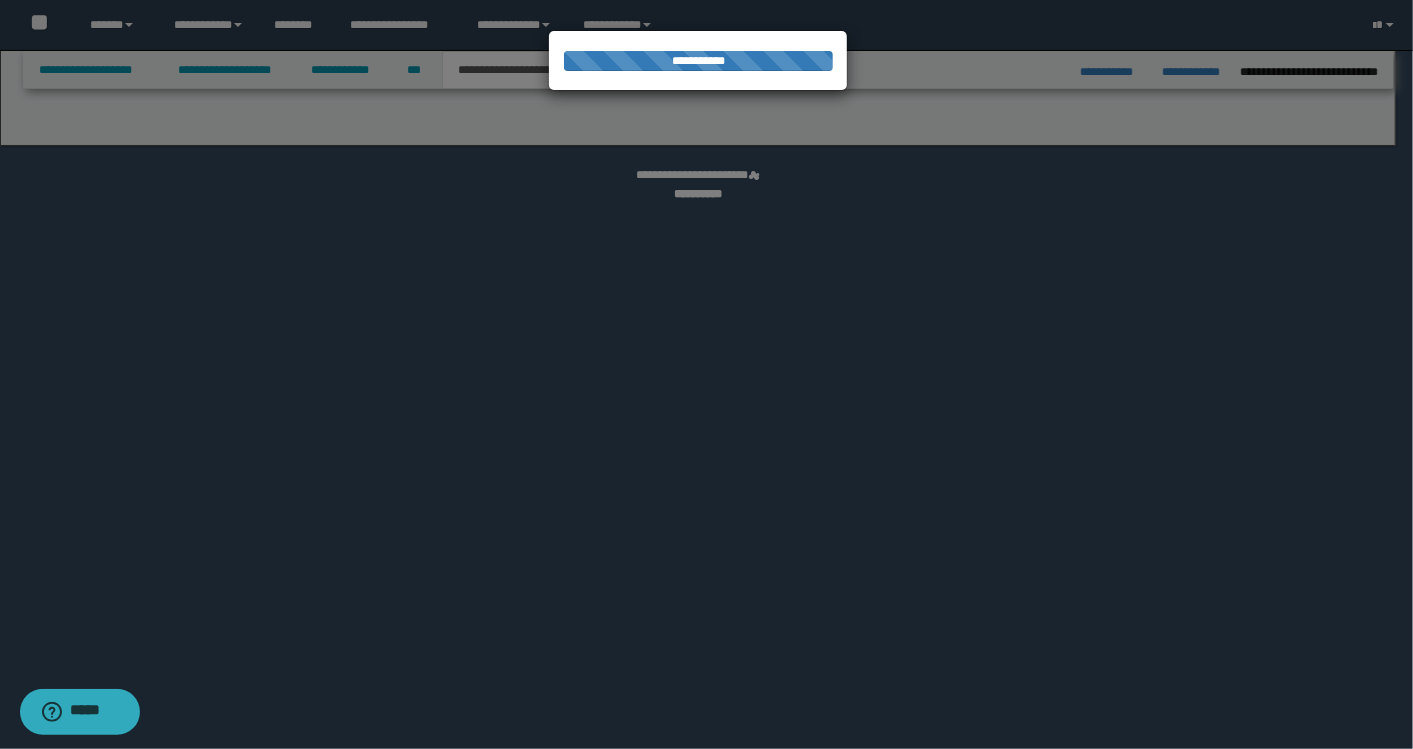 select on "*" 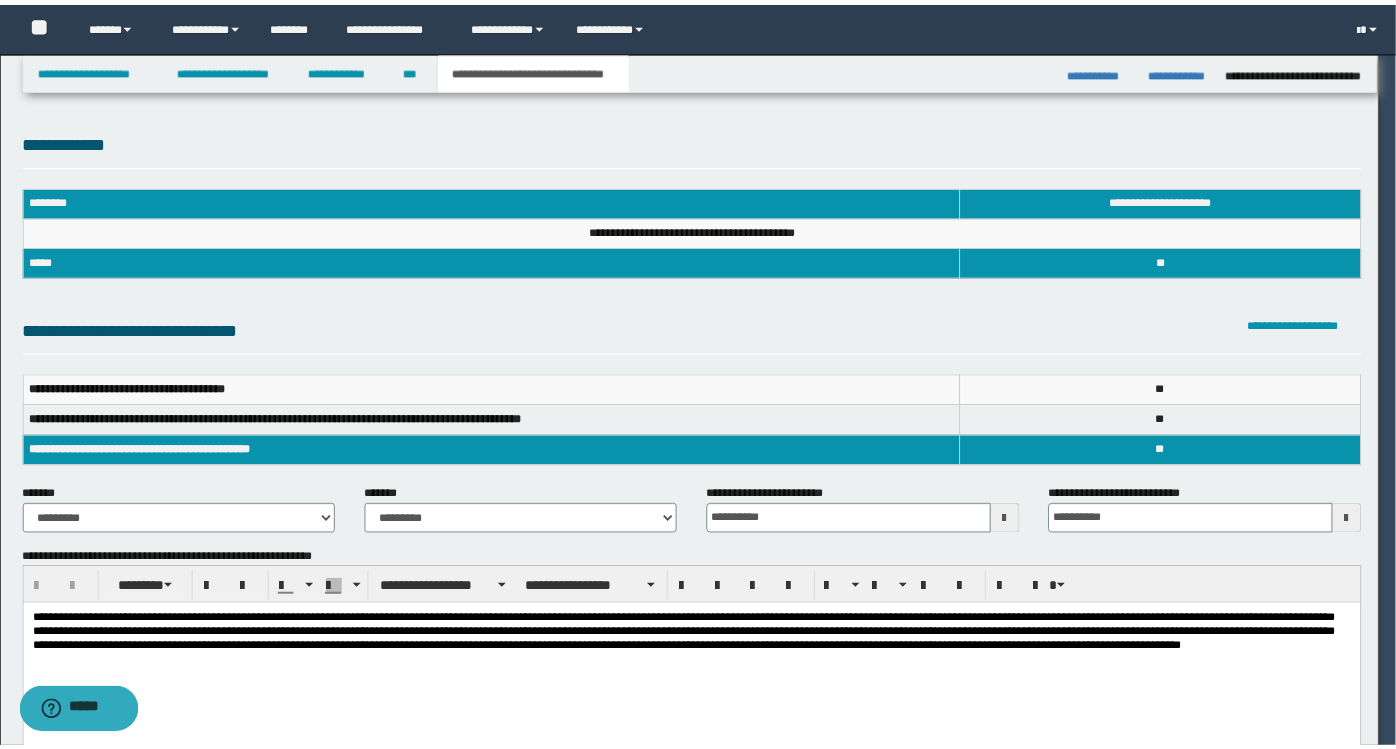 scroll, scrollTop: 0, scrollLeft: 0, axis: both 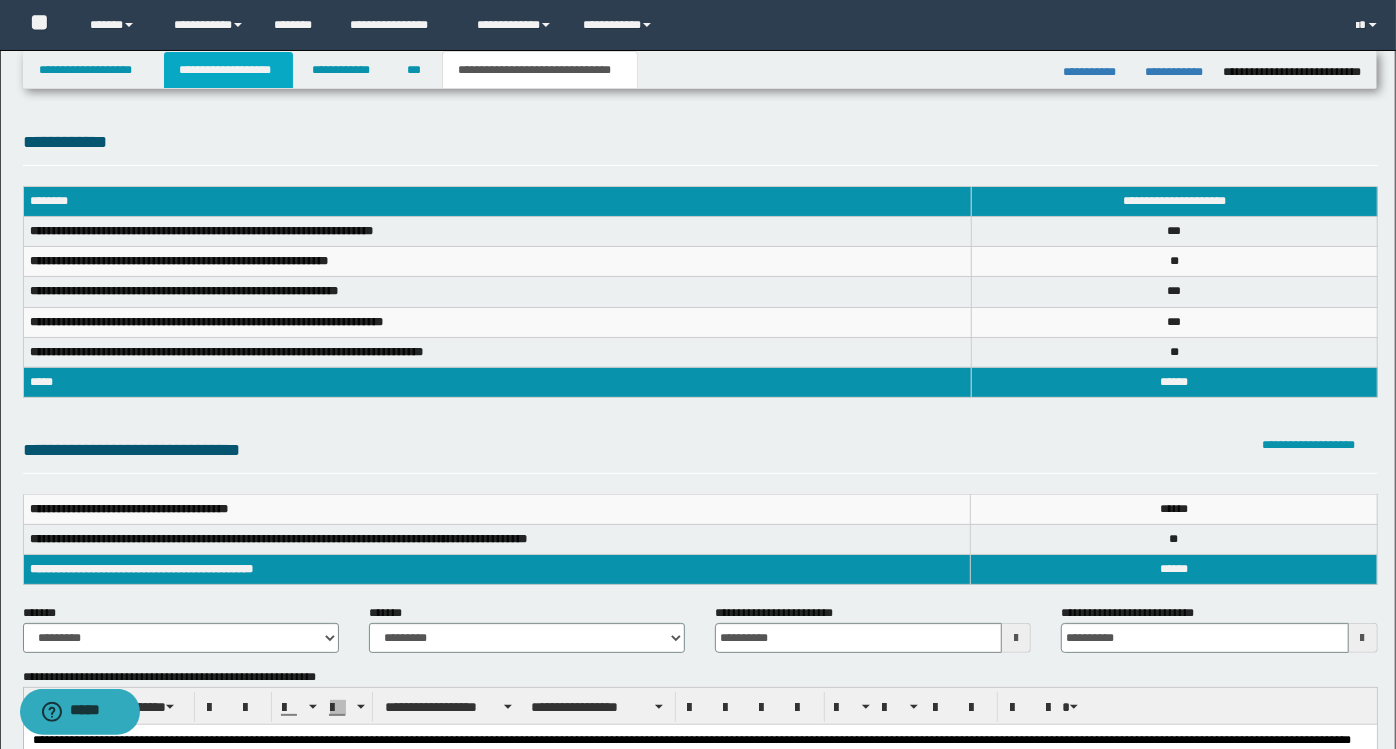 click on "**********" at bounding box center (228, 70) 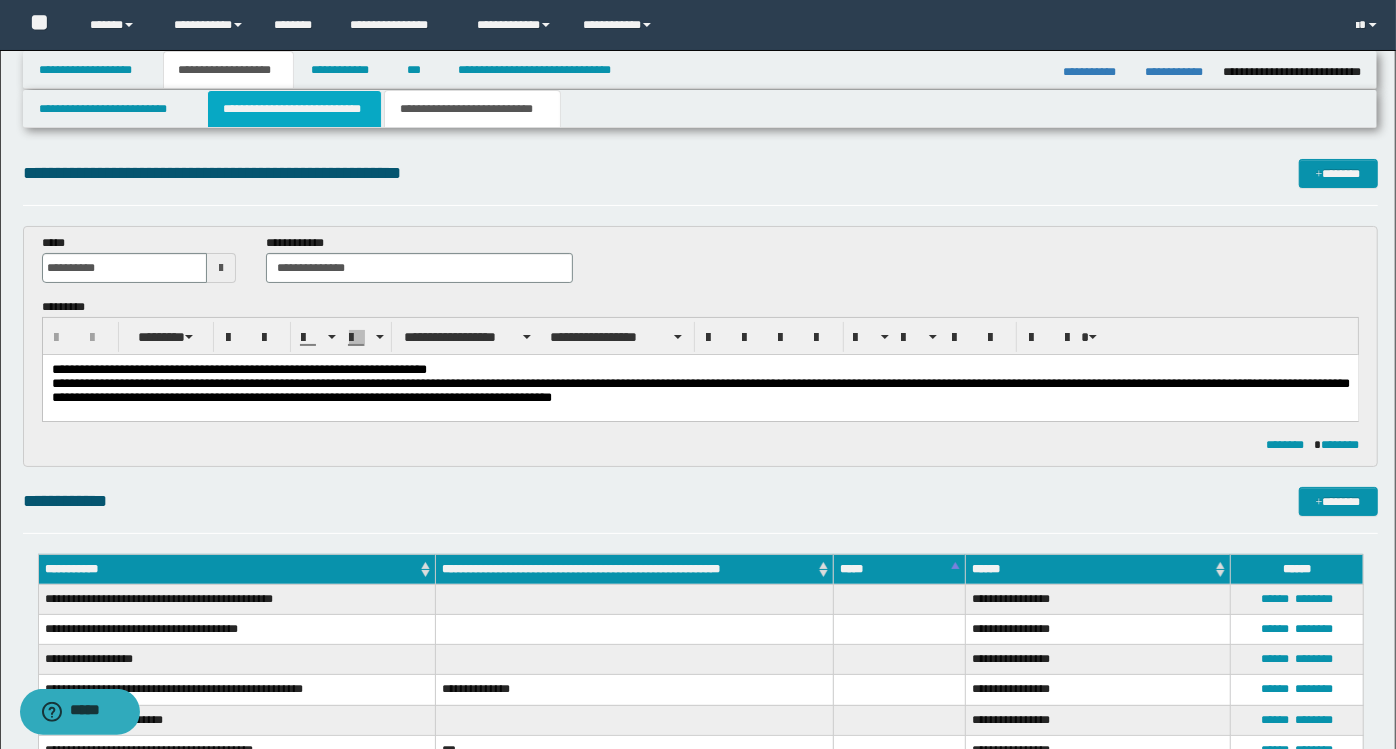 click on "**********" at bounding box center (294, 109) 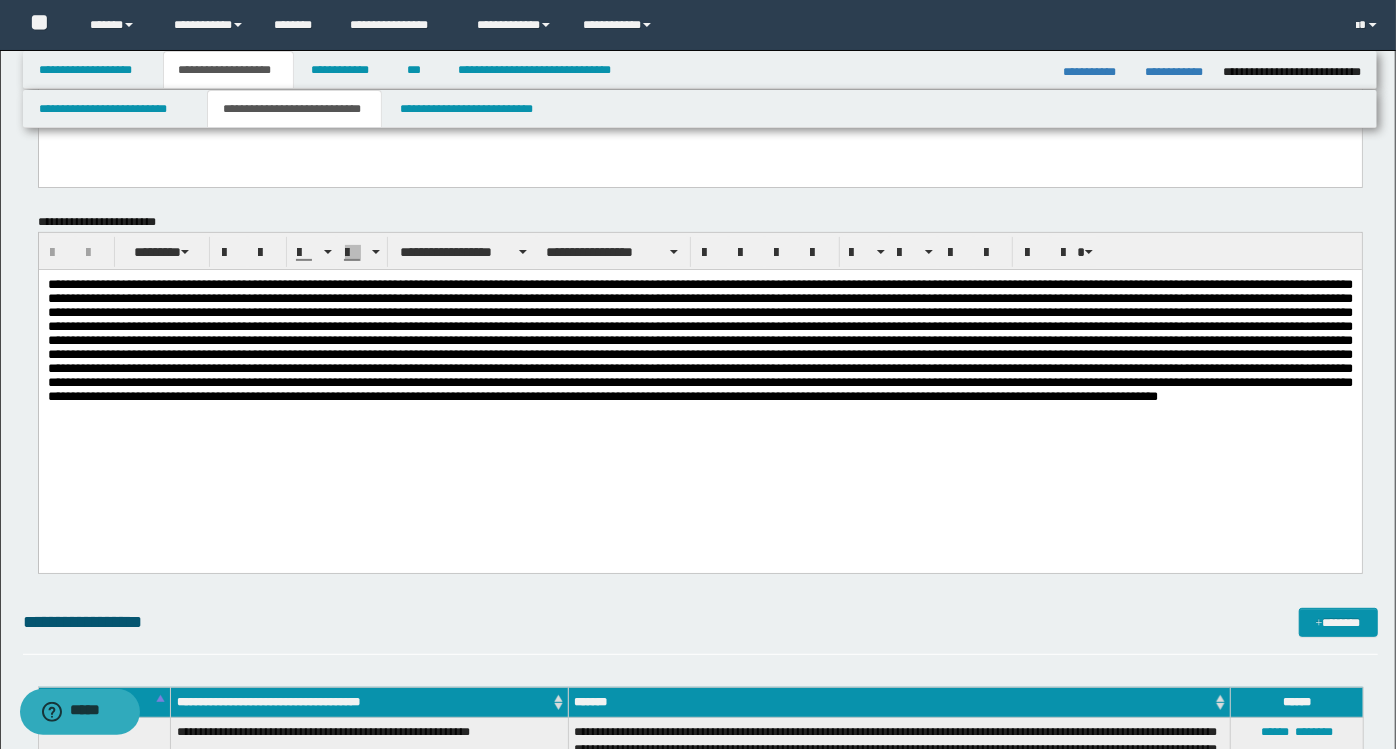 scroll, scrollTop: 320, scrollLeft: 0, axis: vertical 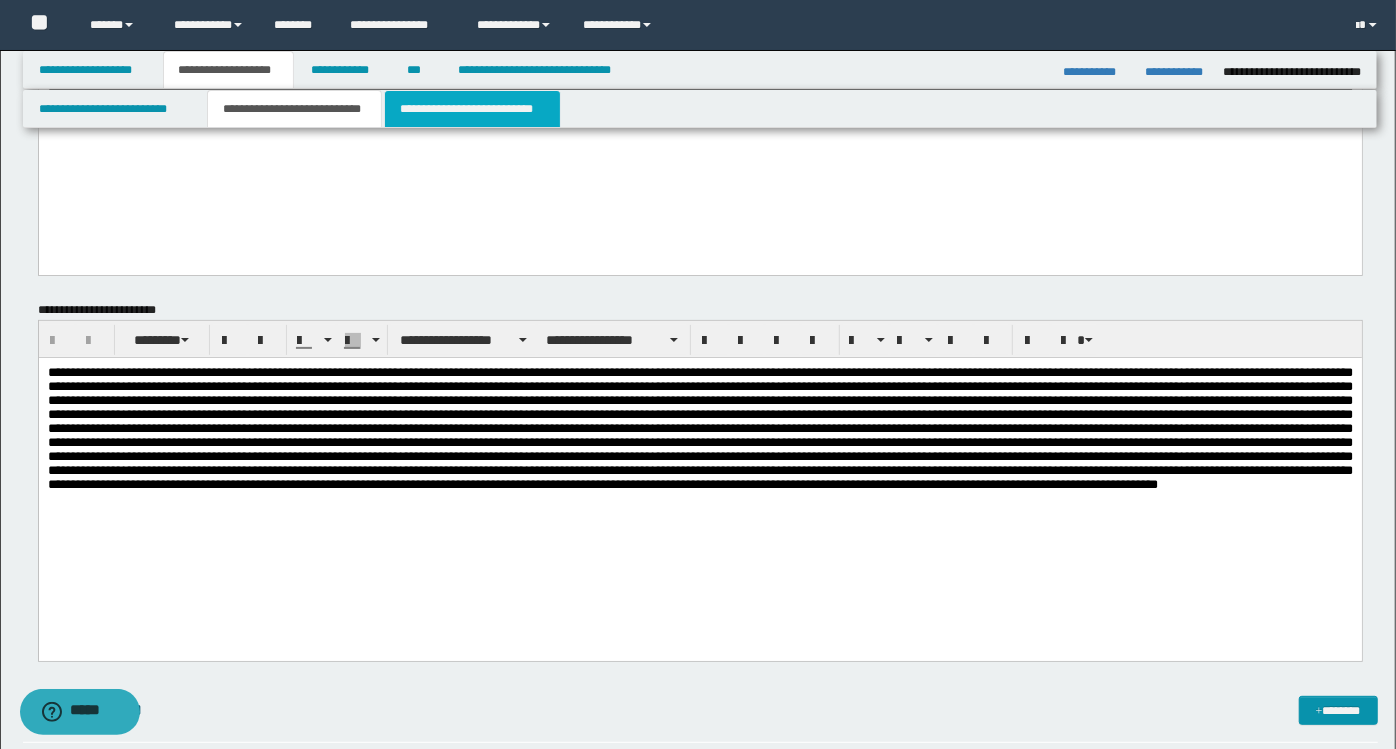 click on "**********" at bounding box center [472, 109] 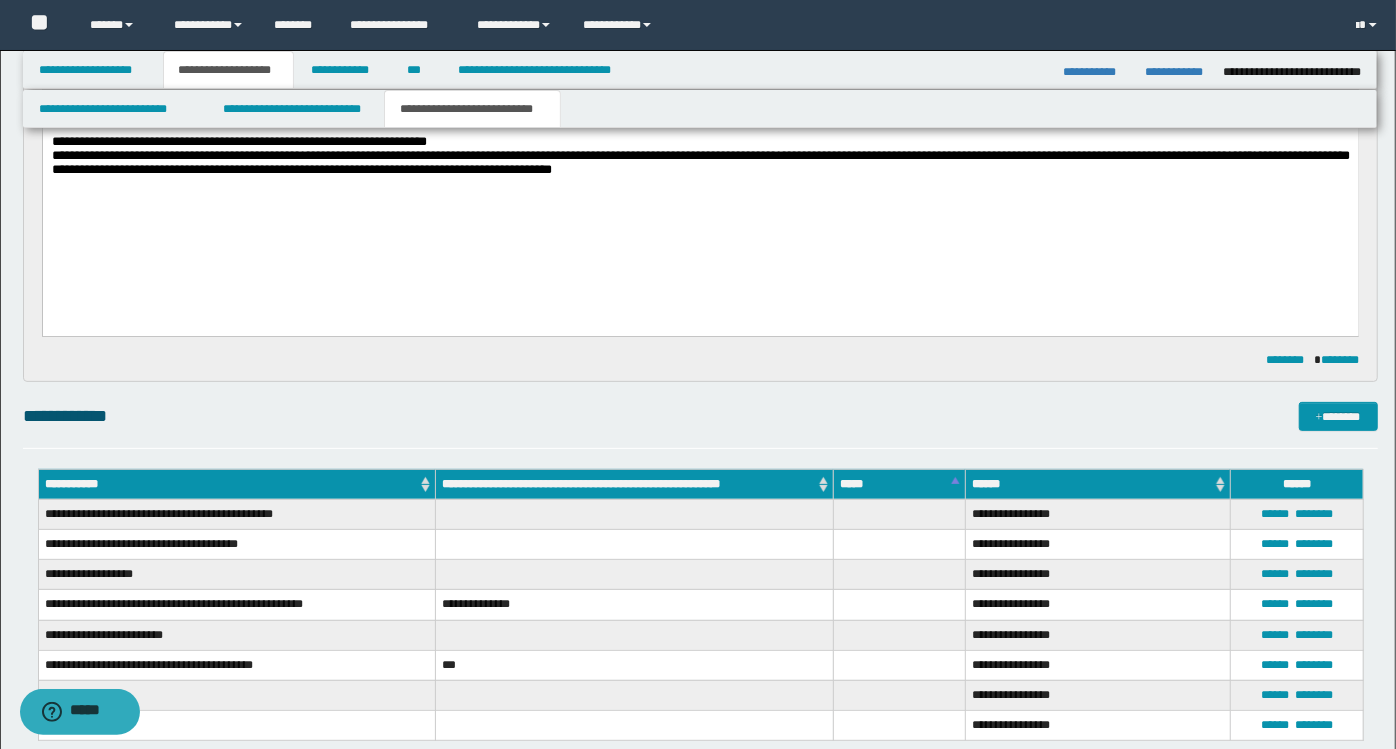 click on "**********" at bounding box center [700, 162] 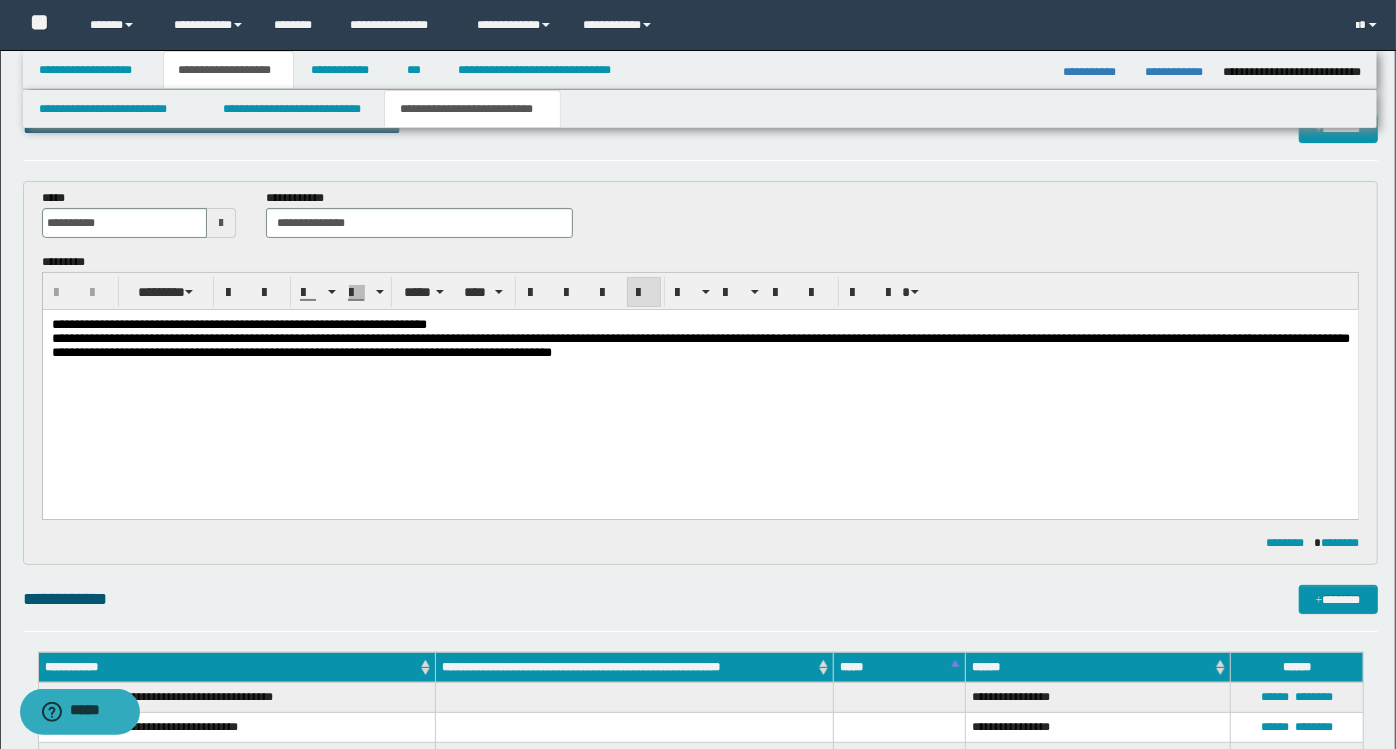 scroll, scrollTop: 0, scrollLeft: 0, axis: both 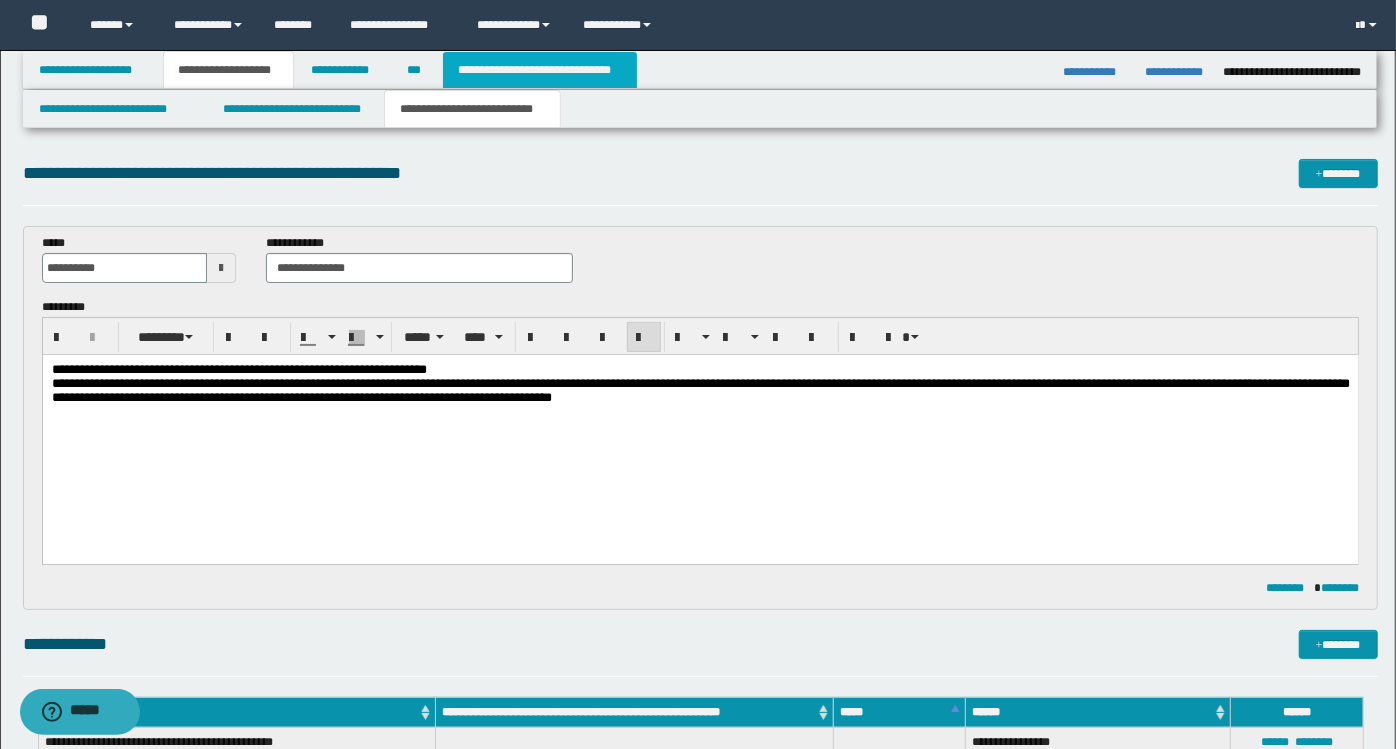 click on "**********" at bounding box center [540, 70] 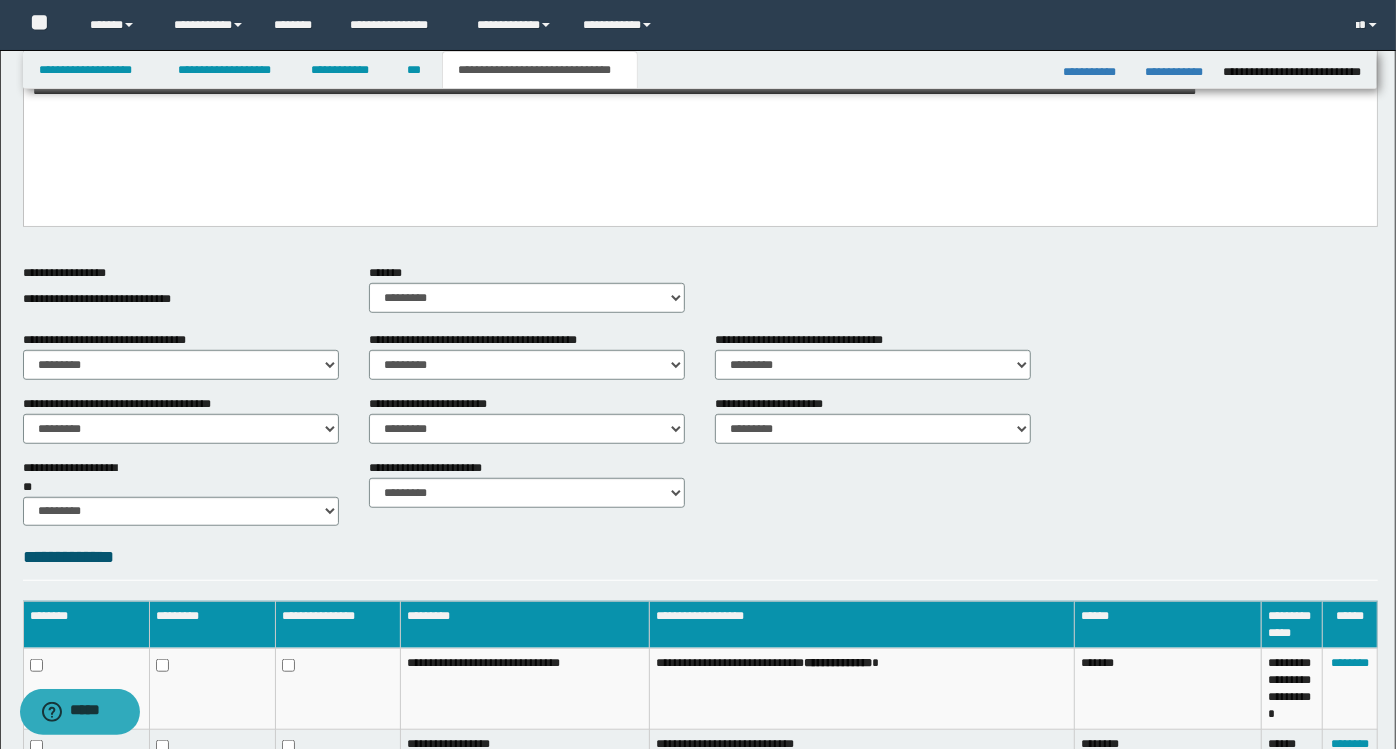 scroll, scrollTop: 883, scrollLeft: 0, axis: vertical 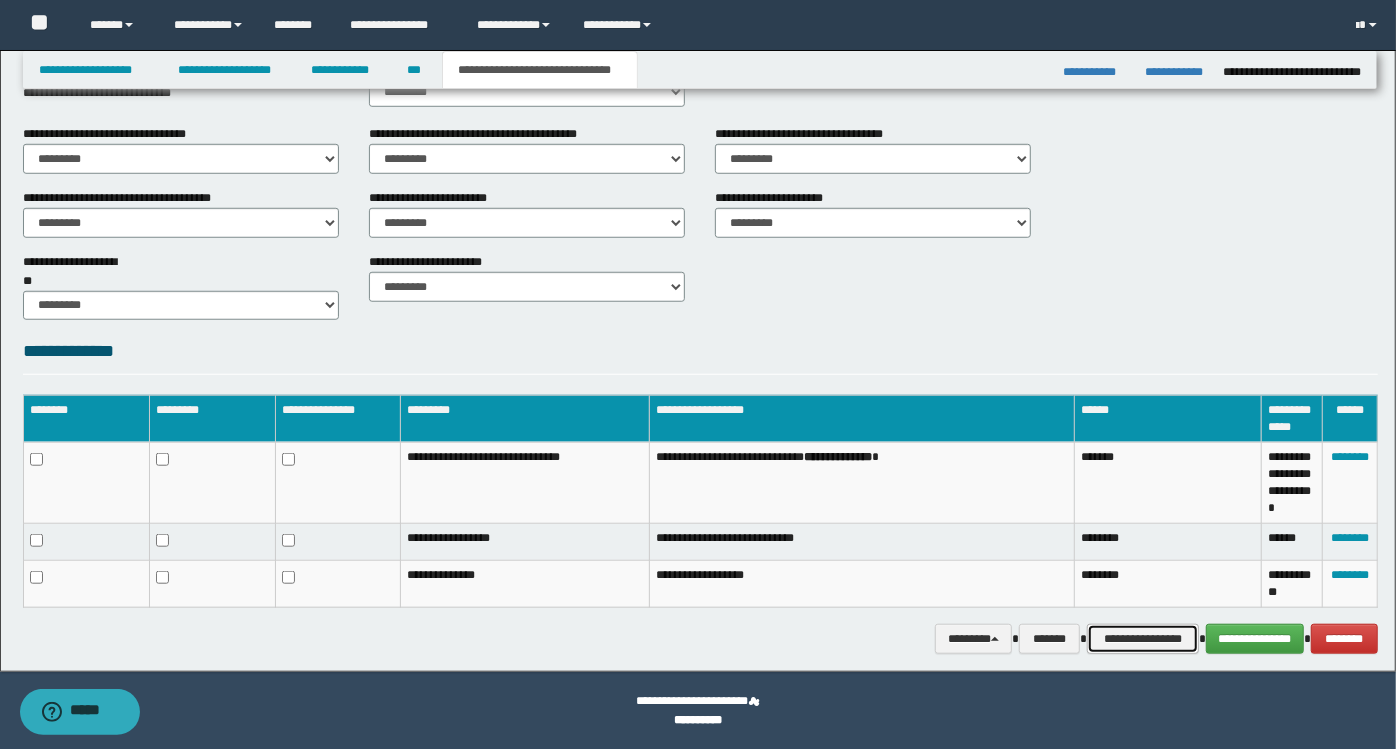 click on "**********" at bounding box center [1143, 638] 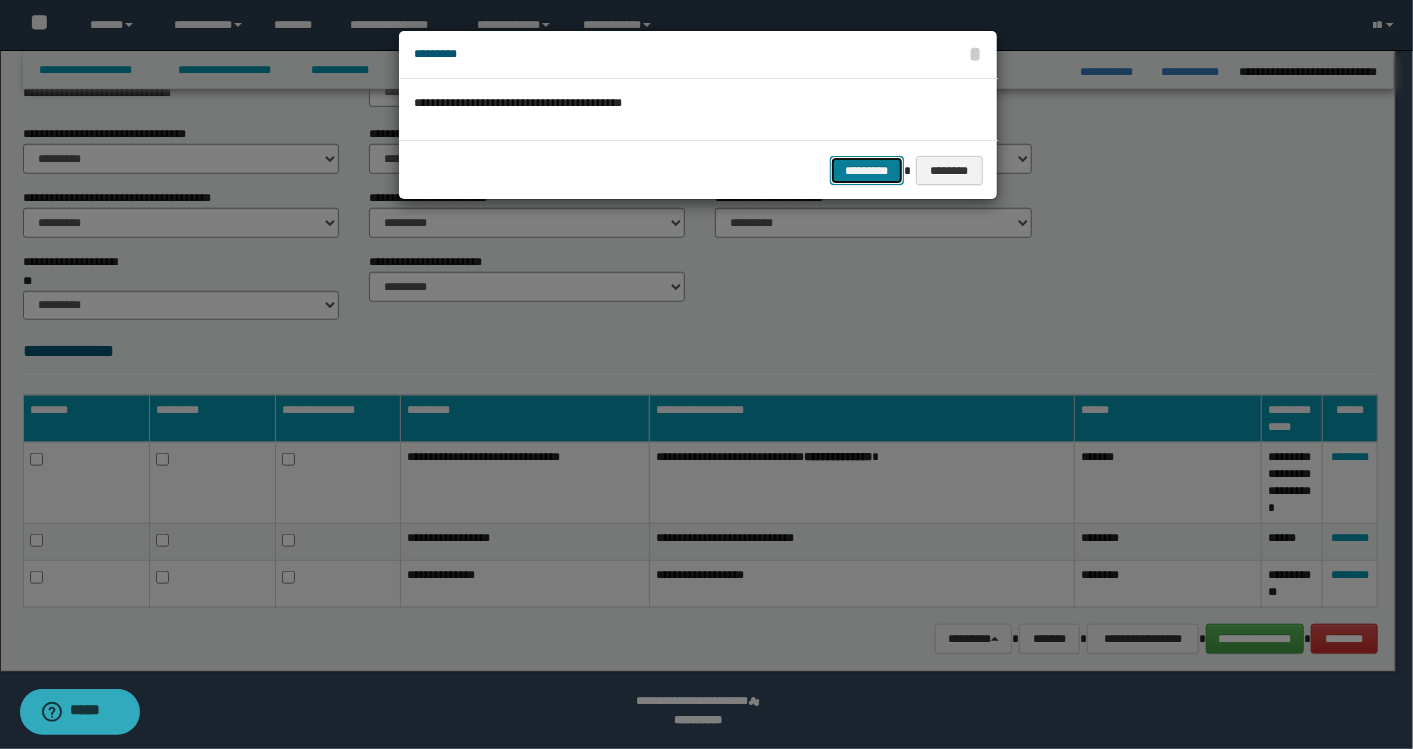 click on "*********" at bounding box center [867, 170] 